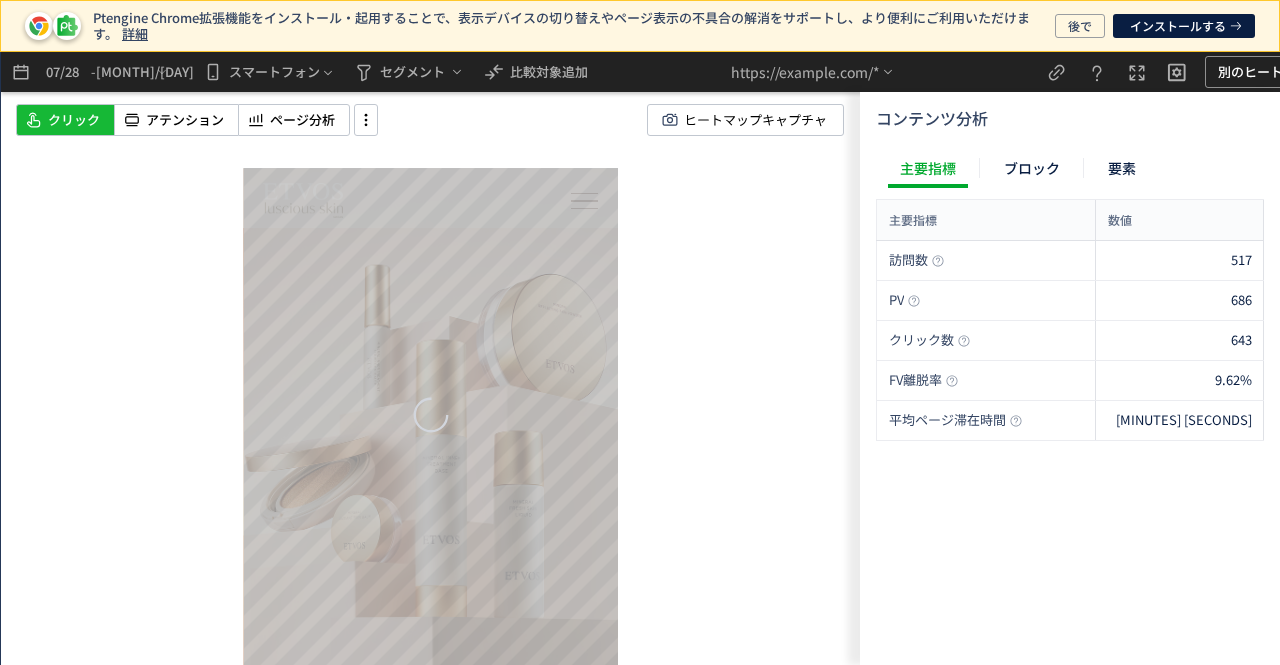 scroll, scrollTop: 0, scrollLeft: 0, axis: both 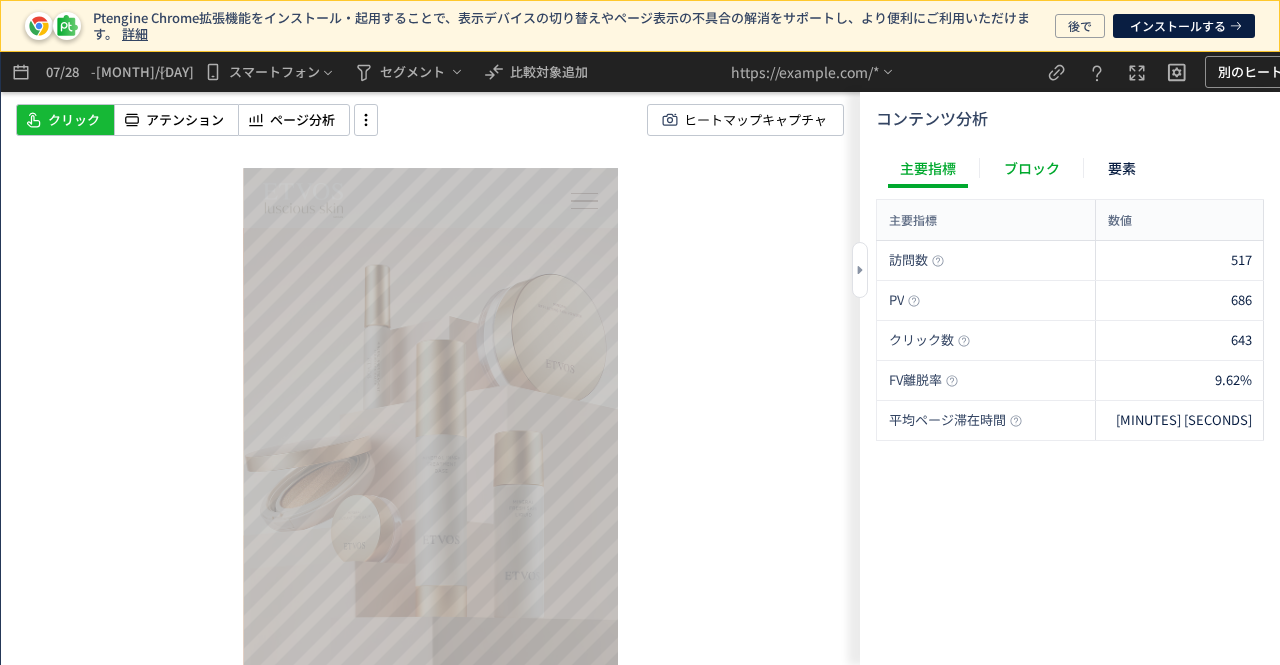 click on "ブロック" 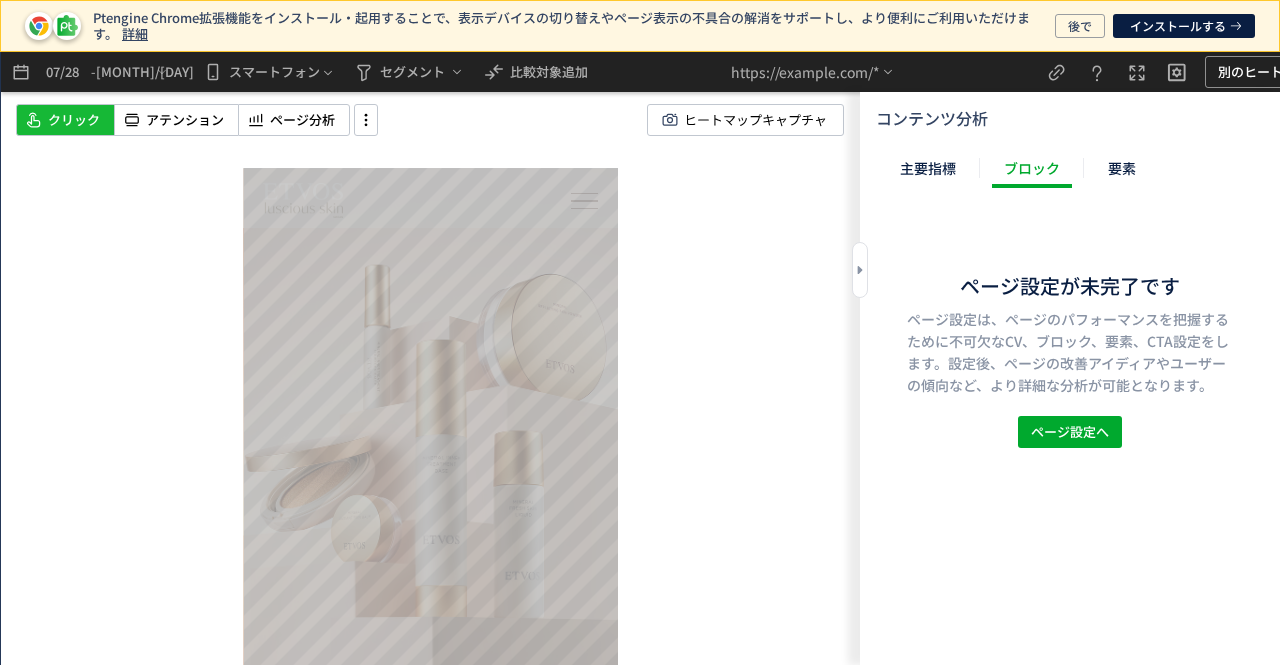 click on "主要指標 ブロック 要素" at bounding box center (1018, 168) 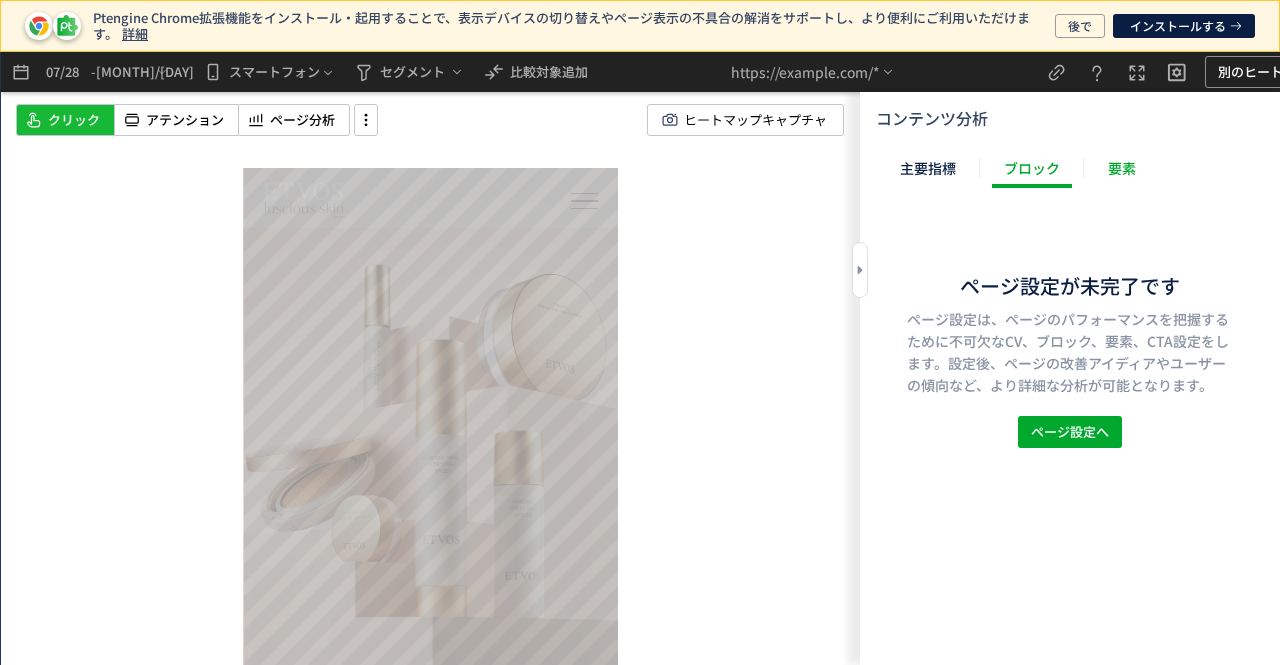 click on "要素" 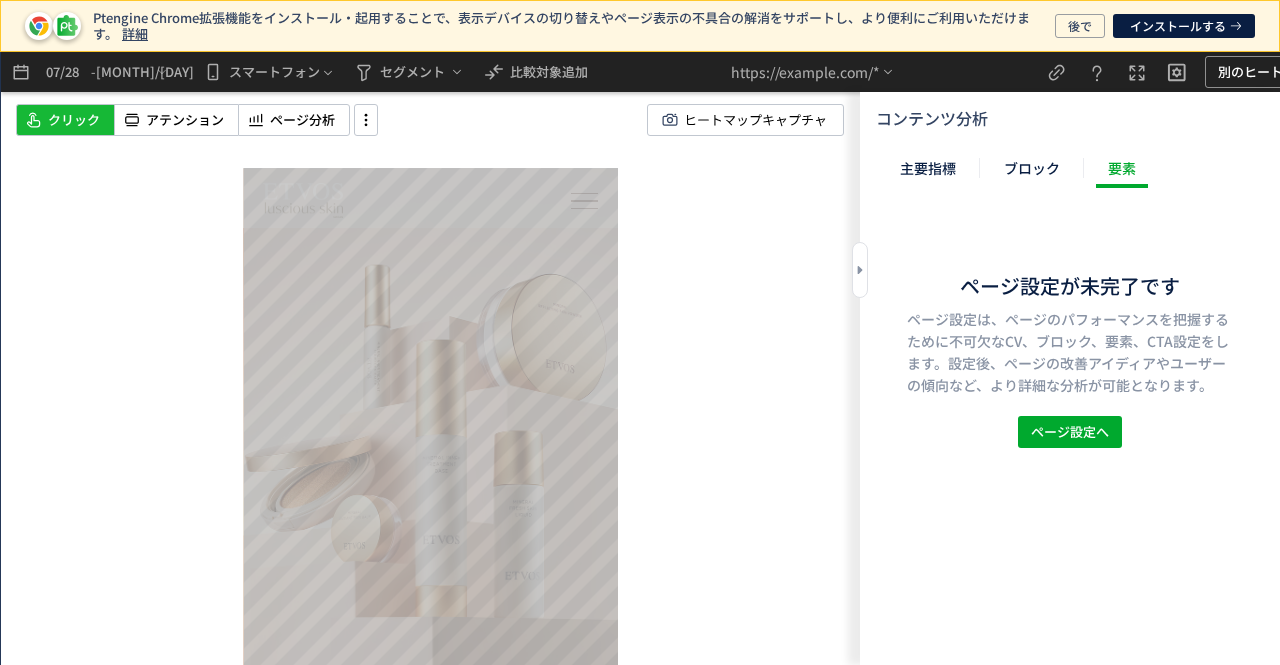click on "要素" 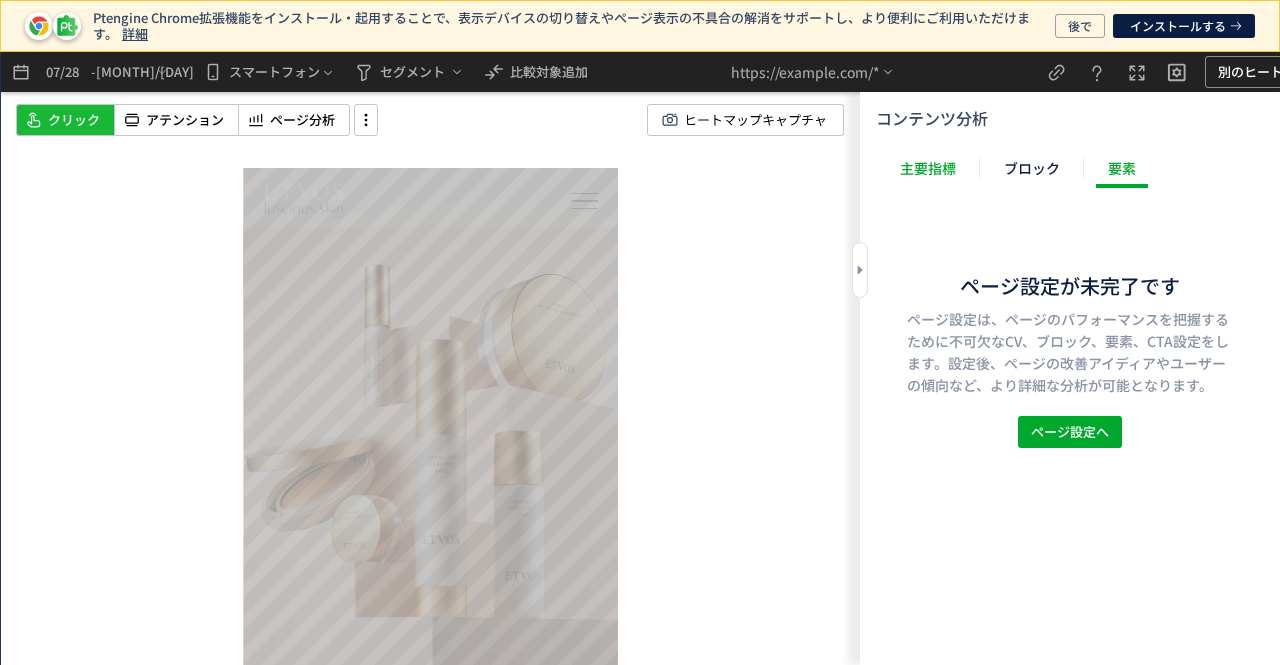 click on "主要指標" 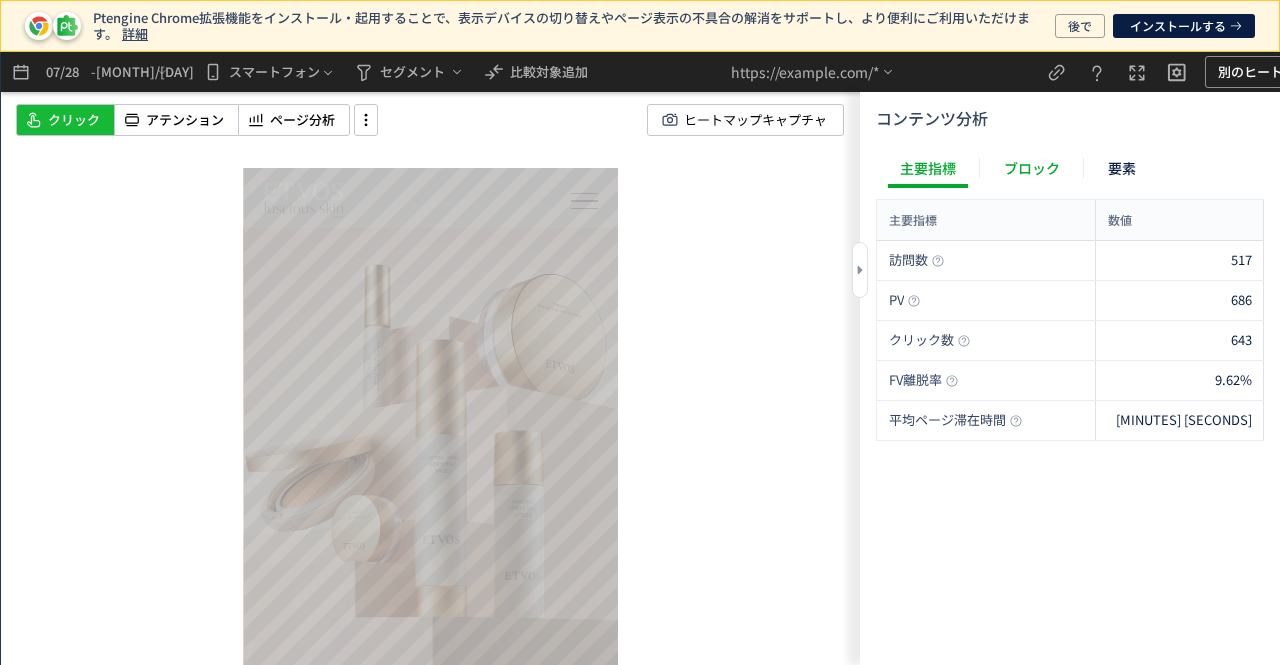 click on "ブロック" 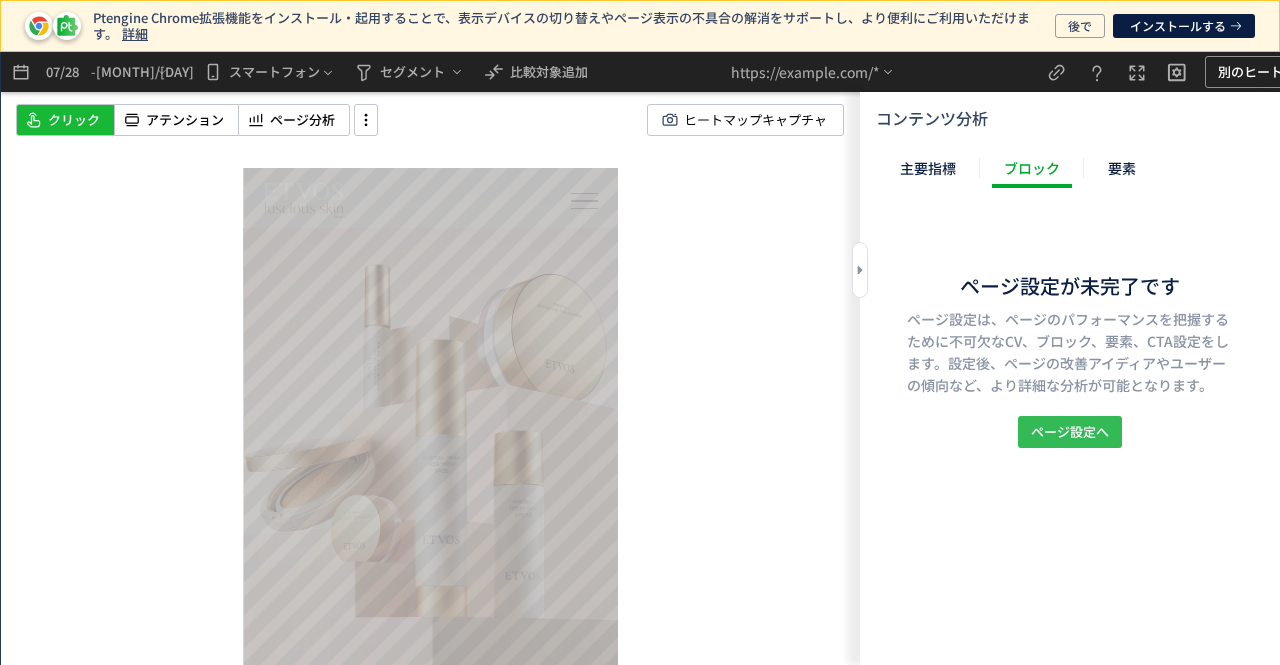 click on "ページ設定へ" at bounding box center (1070, 432) 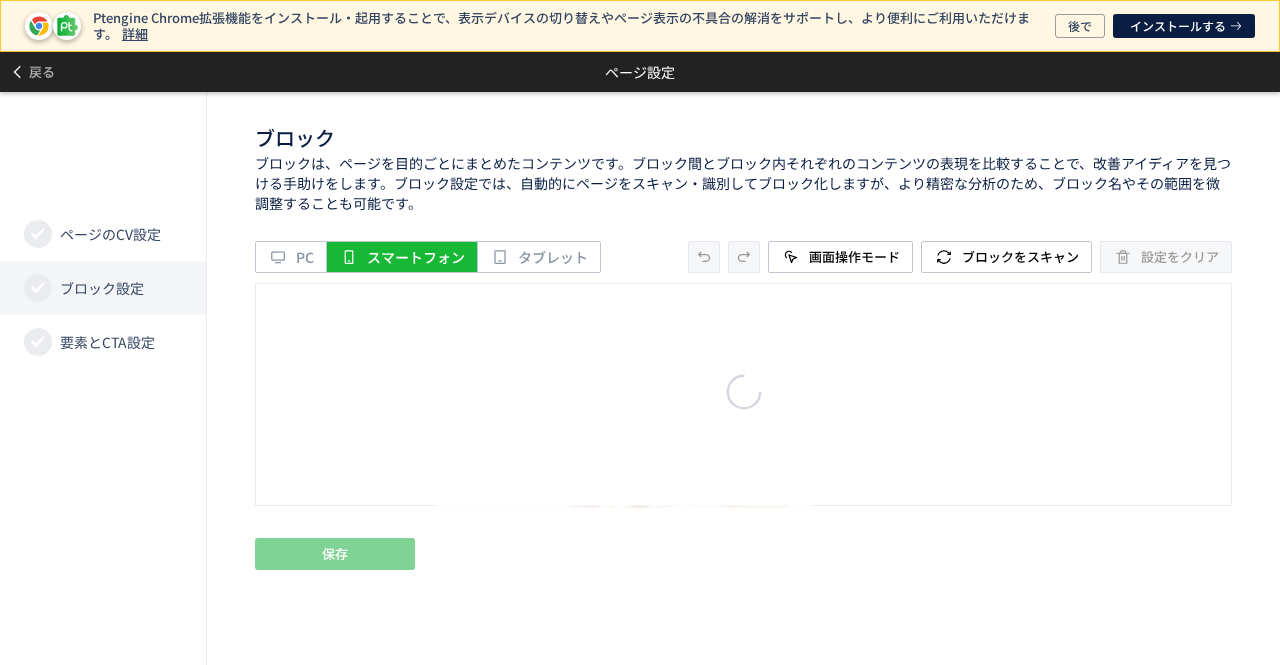 scroll, scrollTop: 0, scrollLeft: 0, axis: both 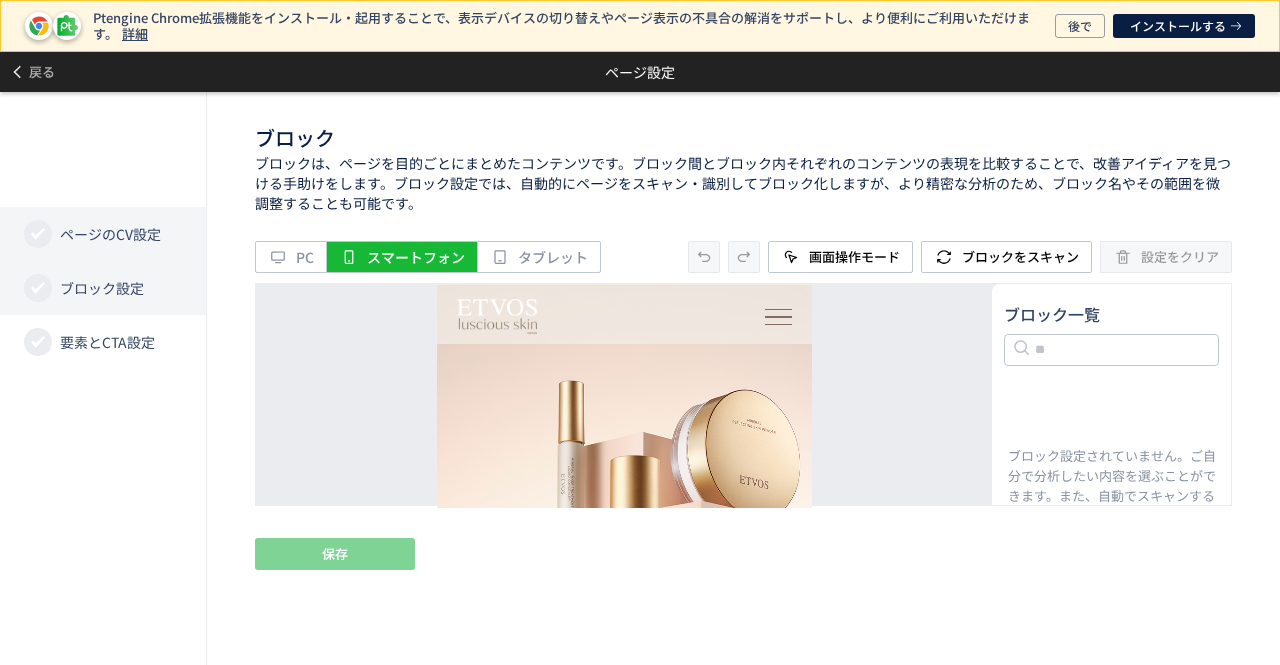 click on "ページのCV設定" at bounding box center (110, 234) 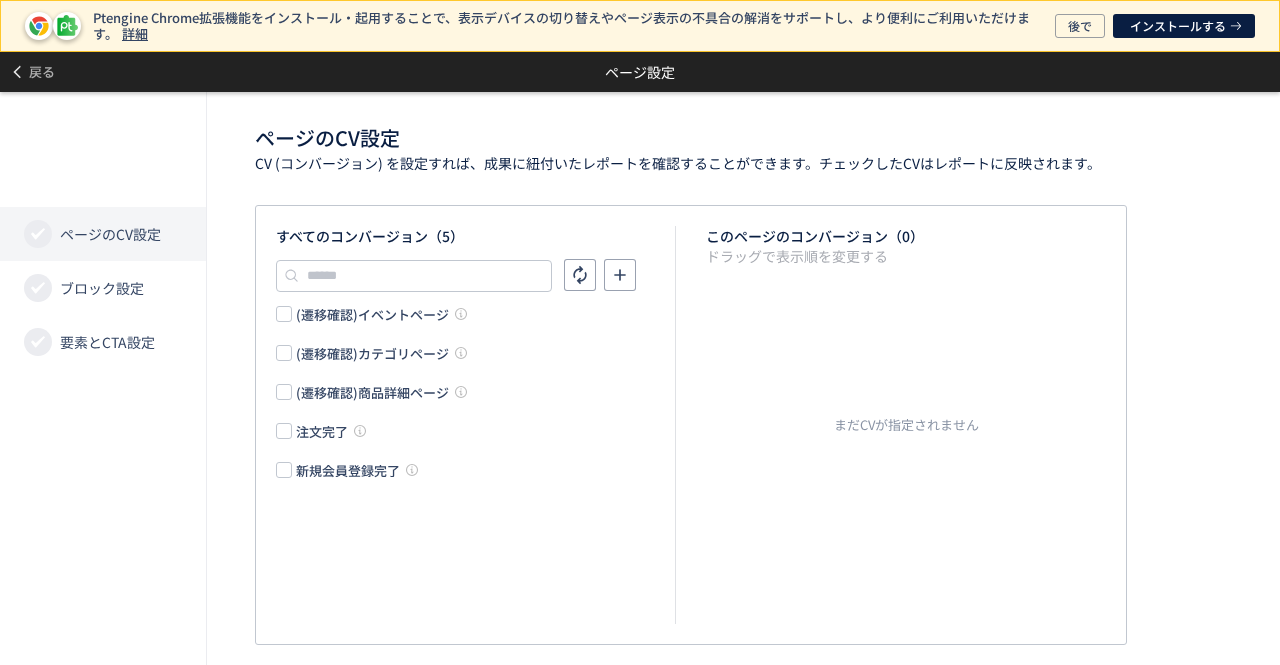 click on "注文完了" 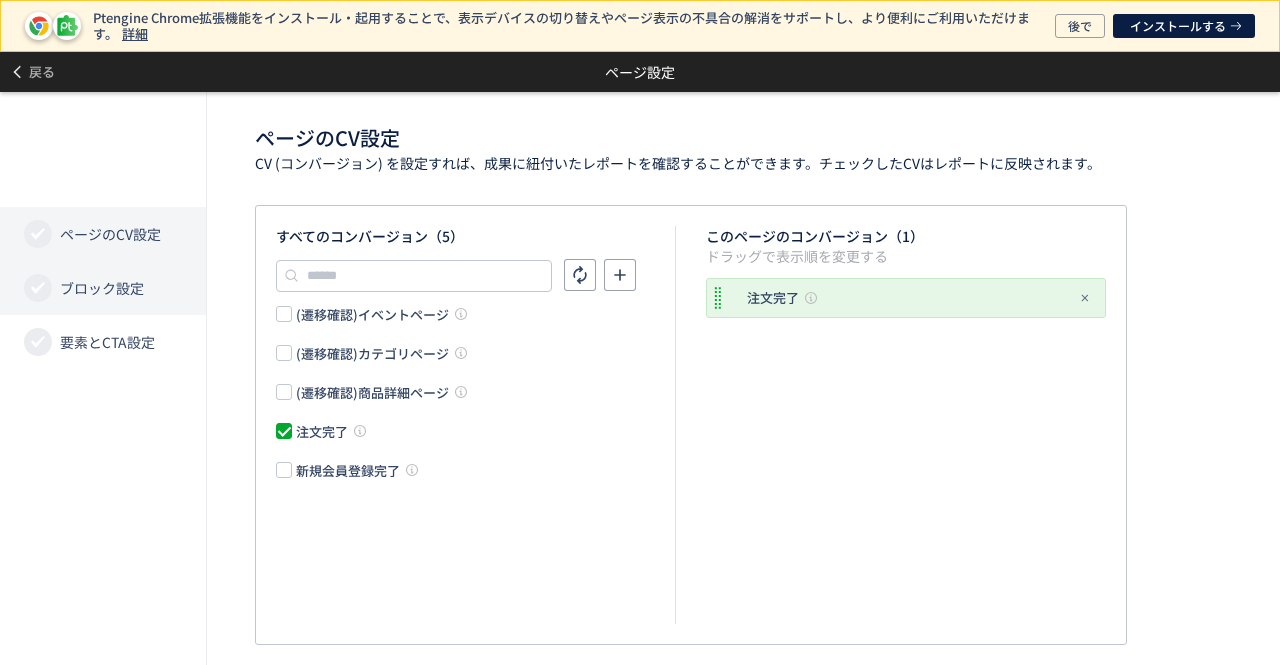 click on "ブロック設定" 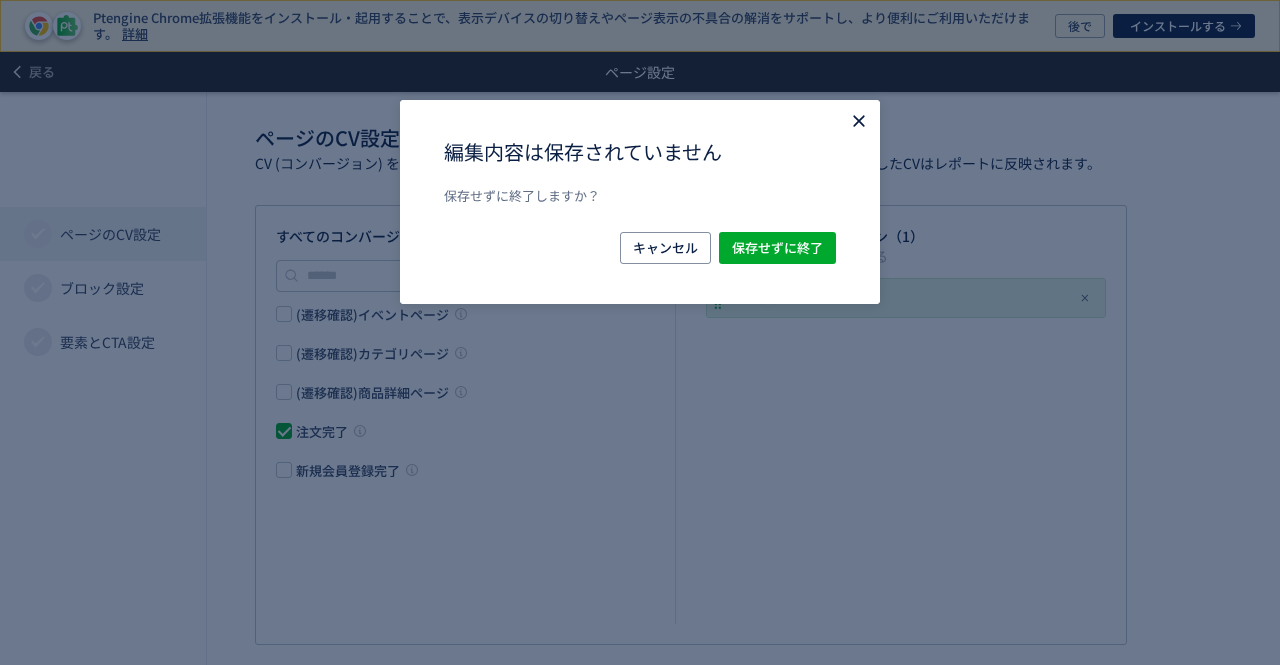 click 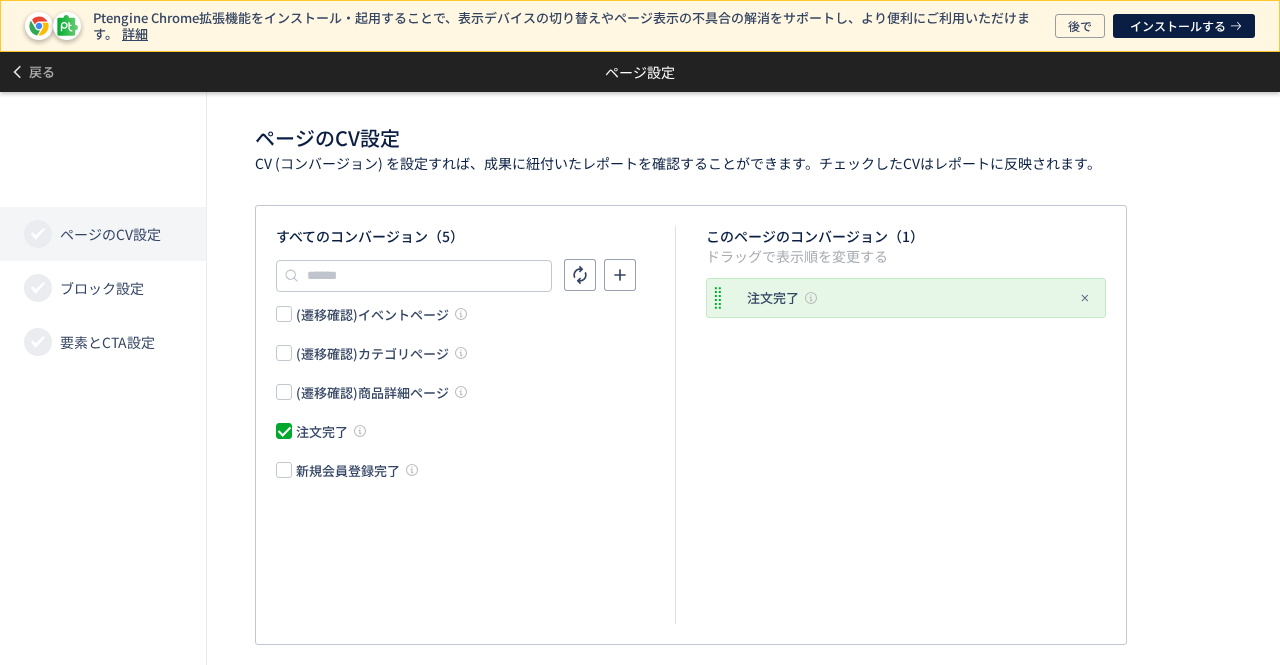 click on "戻る ページ設定" 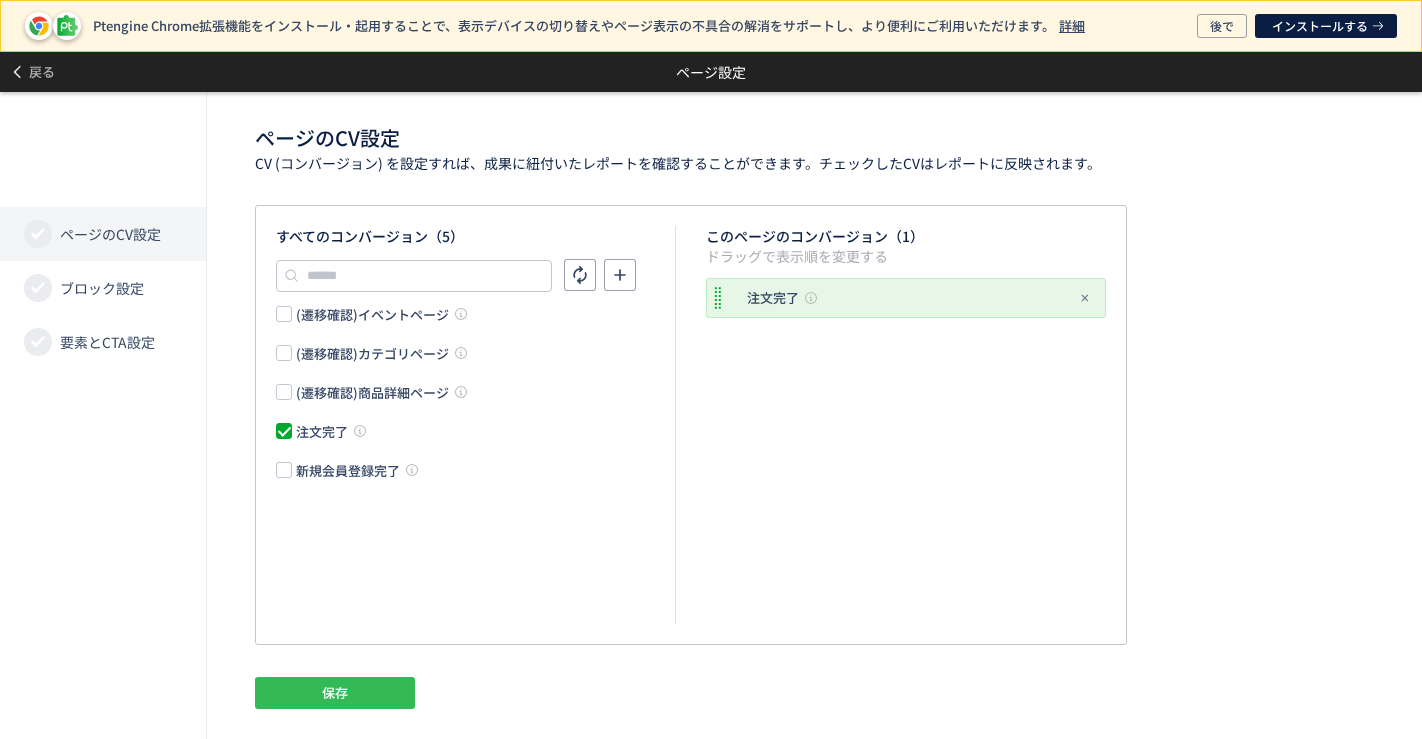 click on "保存" at bounding box center [335, 693] 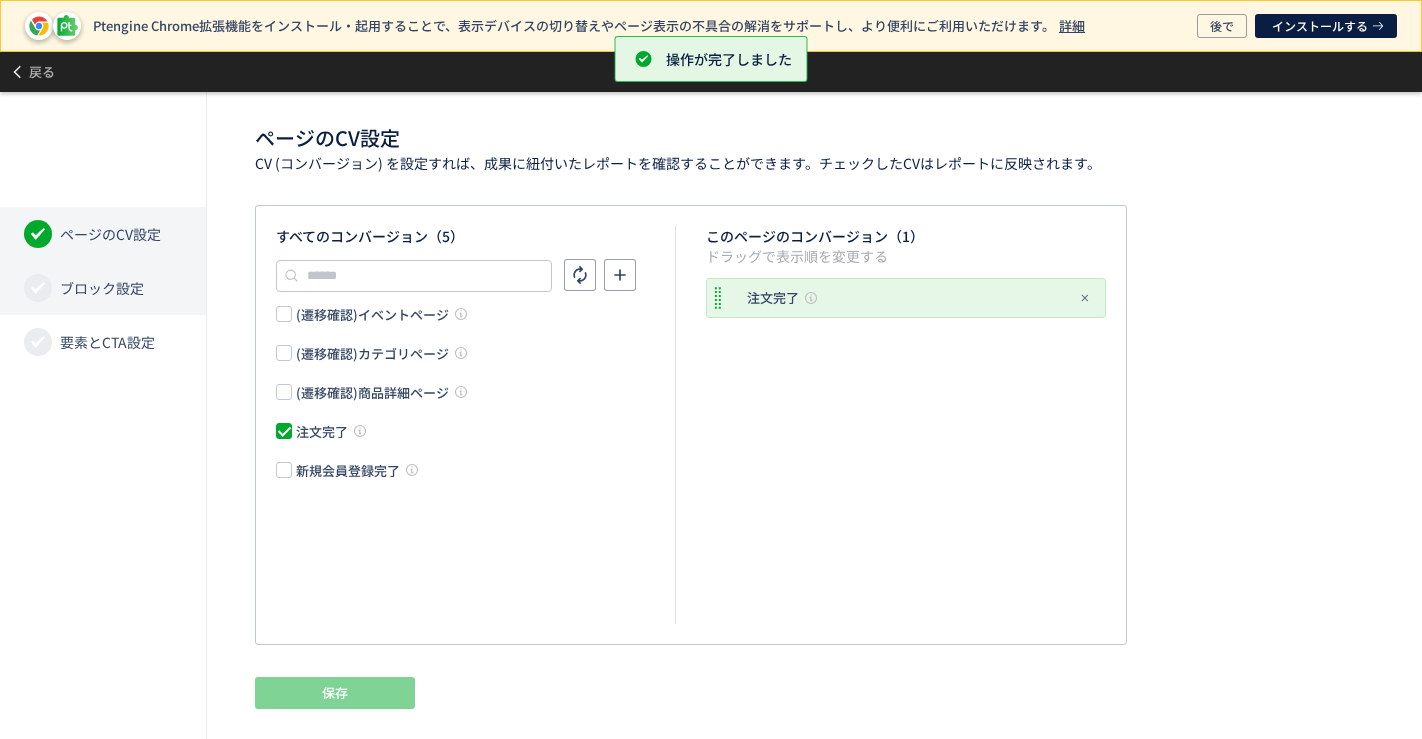 click on "ブロック設定" at bounding box center [102, 288] 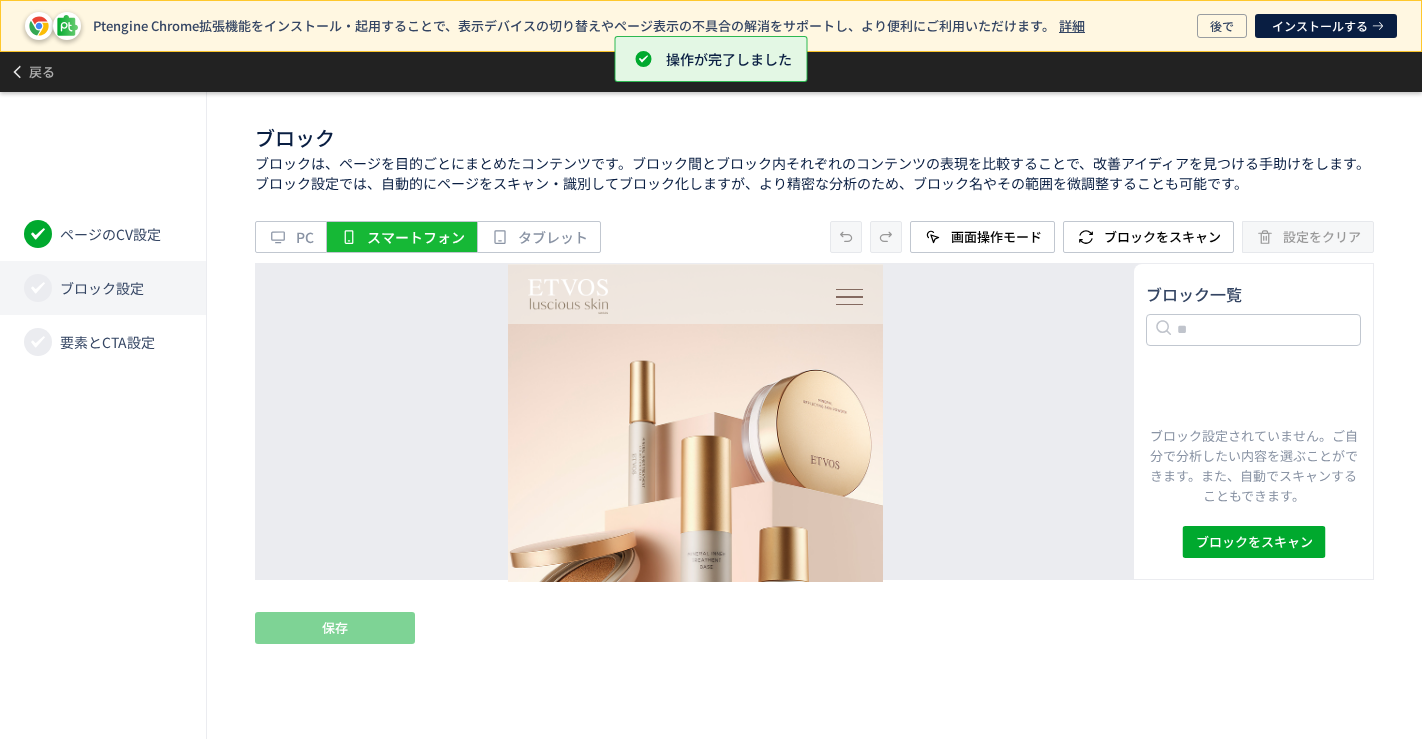 scroll, scrollTop: 0, scrollLeft: 0, axis: both 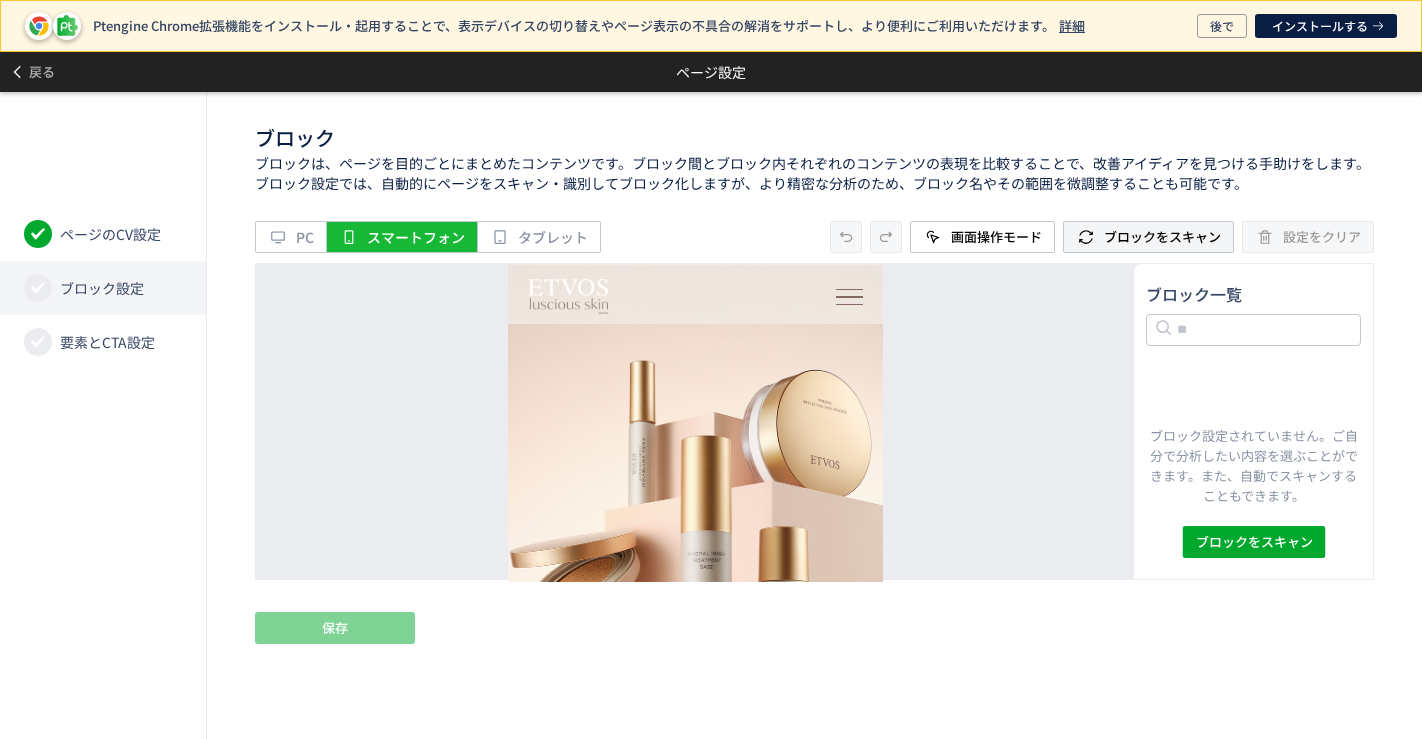 click on "ブロックをスキャン" at bounding box center [1162, 237] 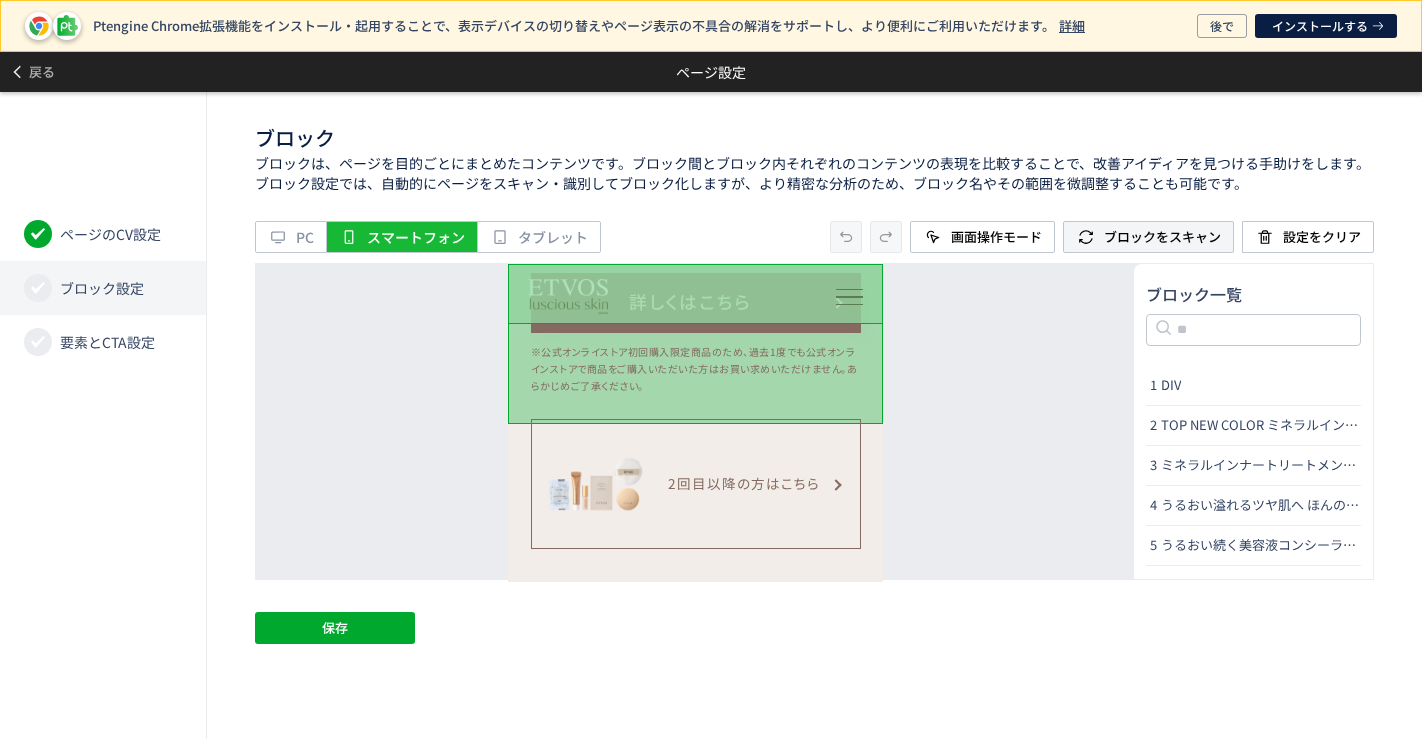scroll, scrollTop: 5053, scrollLeft: 0, axis: vertical 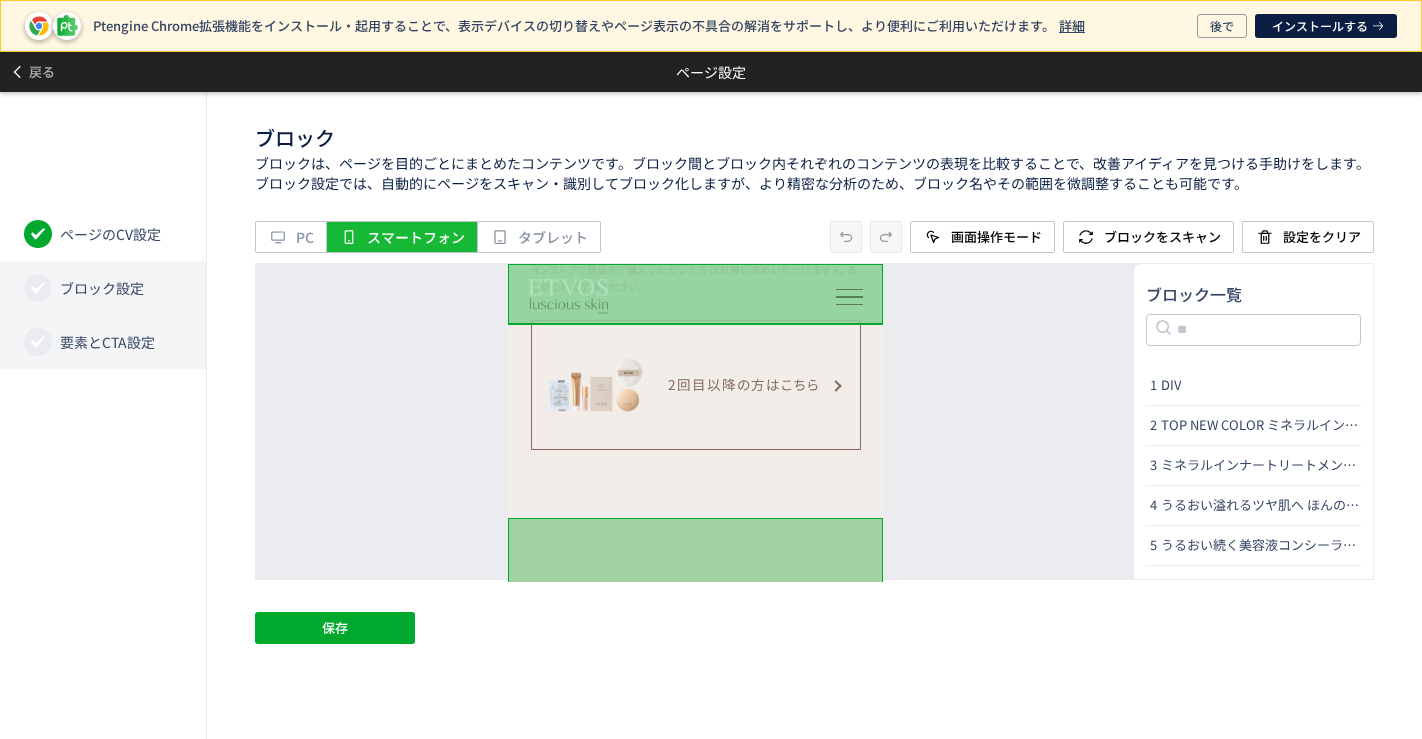 click on "要素とCTA設定" at bounding box center [107, 342] 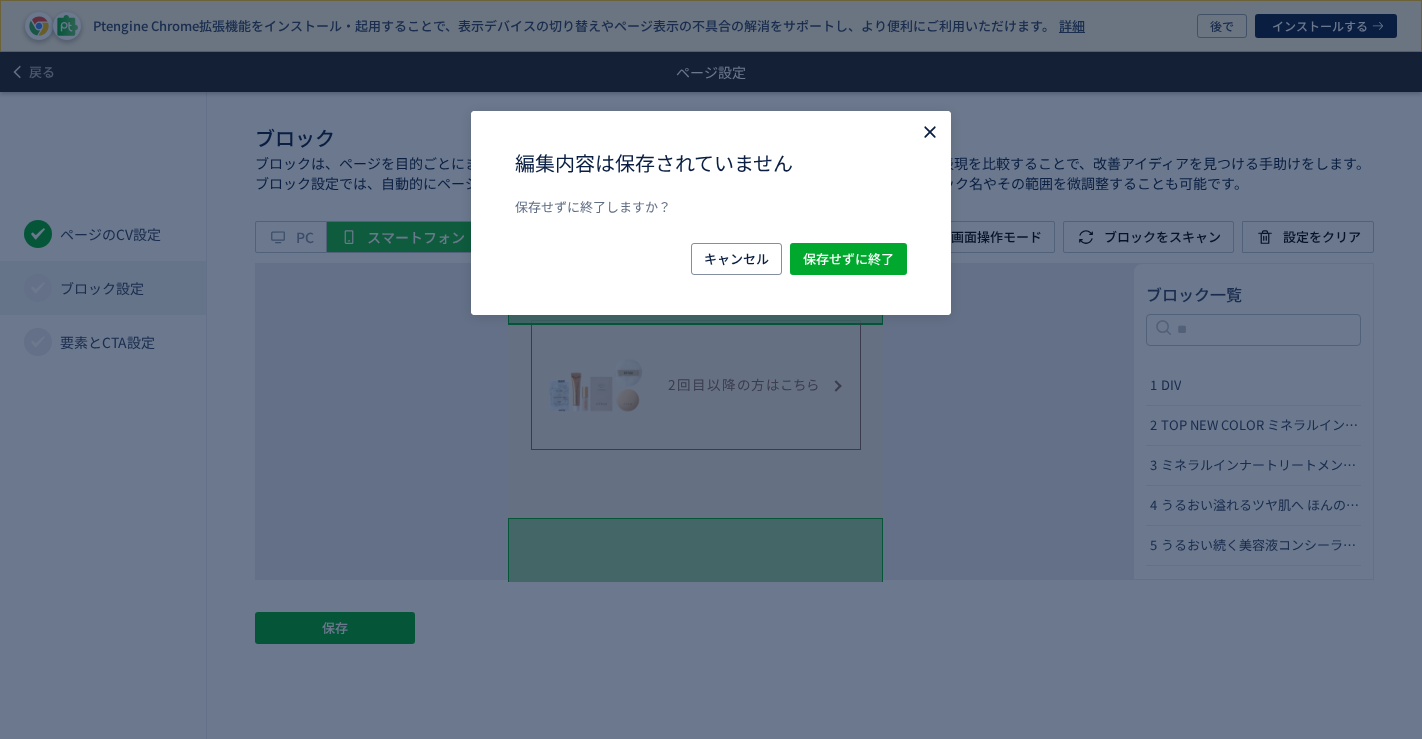 drag, startPoint x: 931, startPoint y: 126, endPoint x: 911, endPoint y: 129, distance: 20.22375 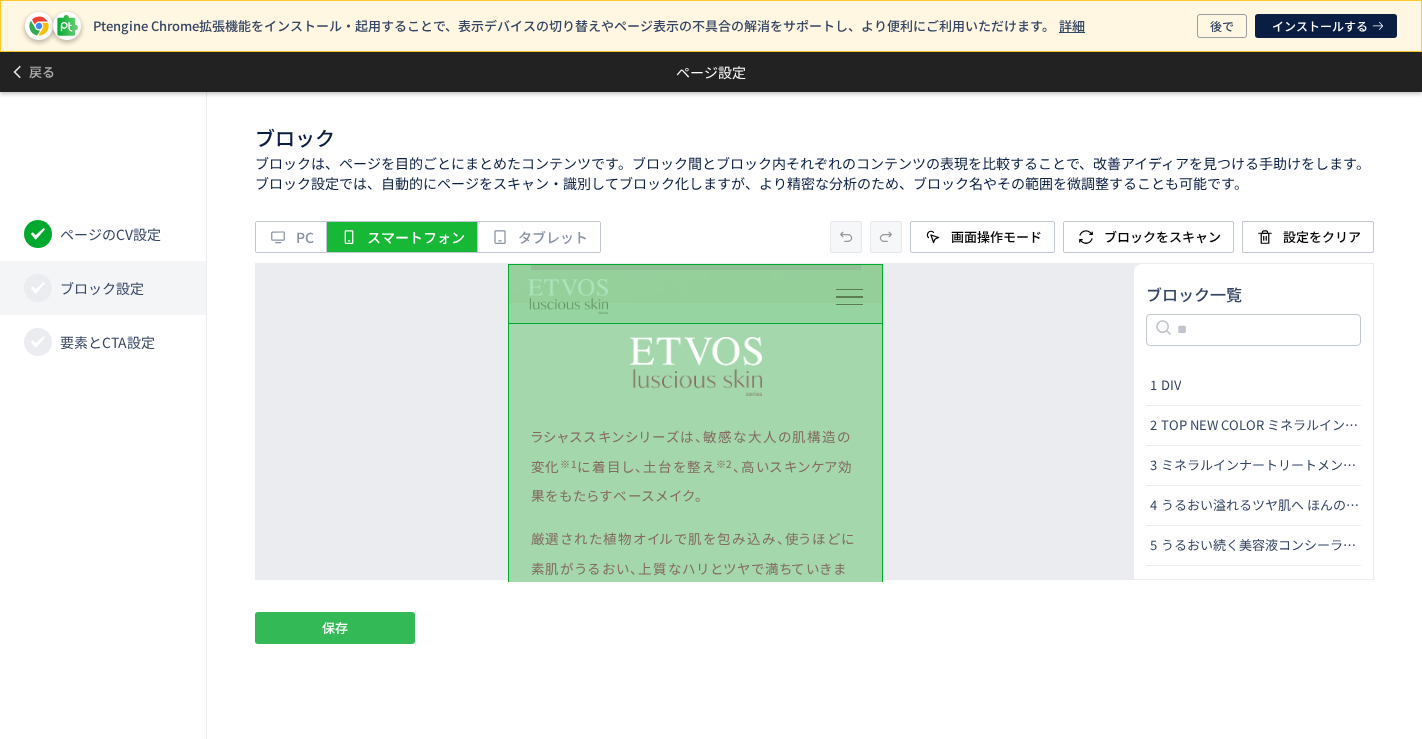 scroll, scrollTop: 3275, scrollLeft: 0, axis: vertical 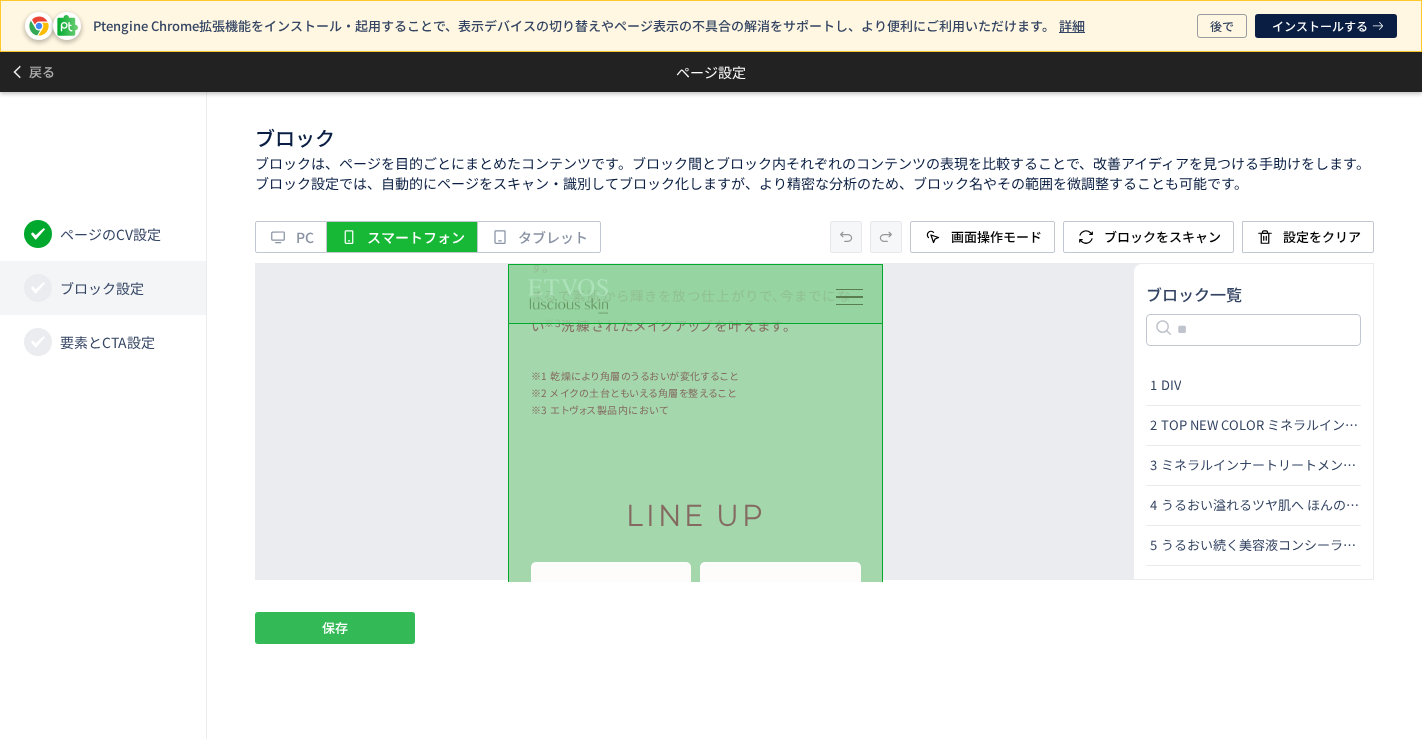 click on "保存" at bounding box center [335, 628] 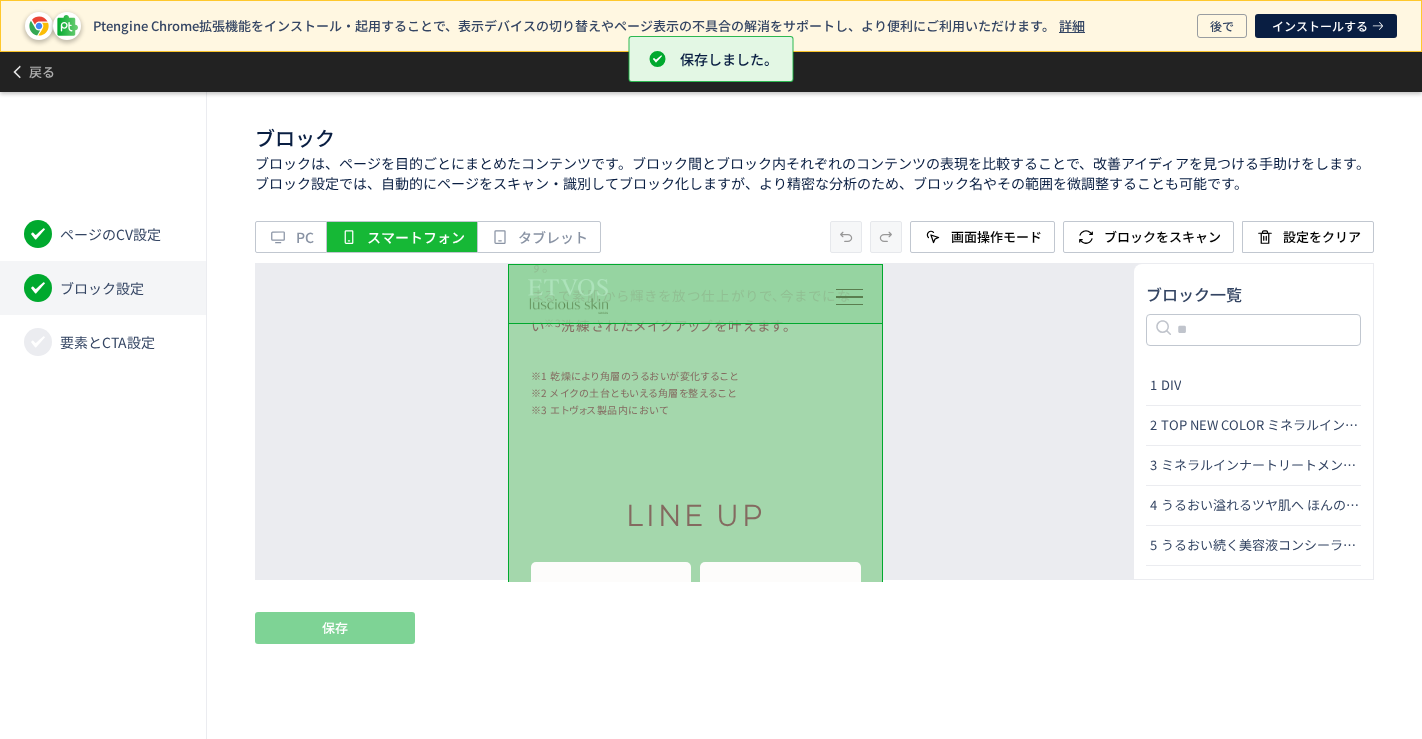 click on "ページのCV設定 ブロック設定 要素とCTA設定" at bounding box center (103, 415) 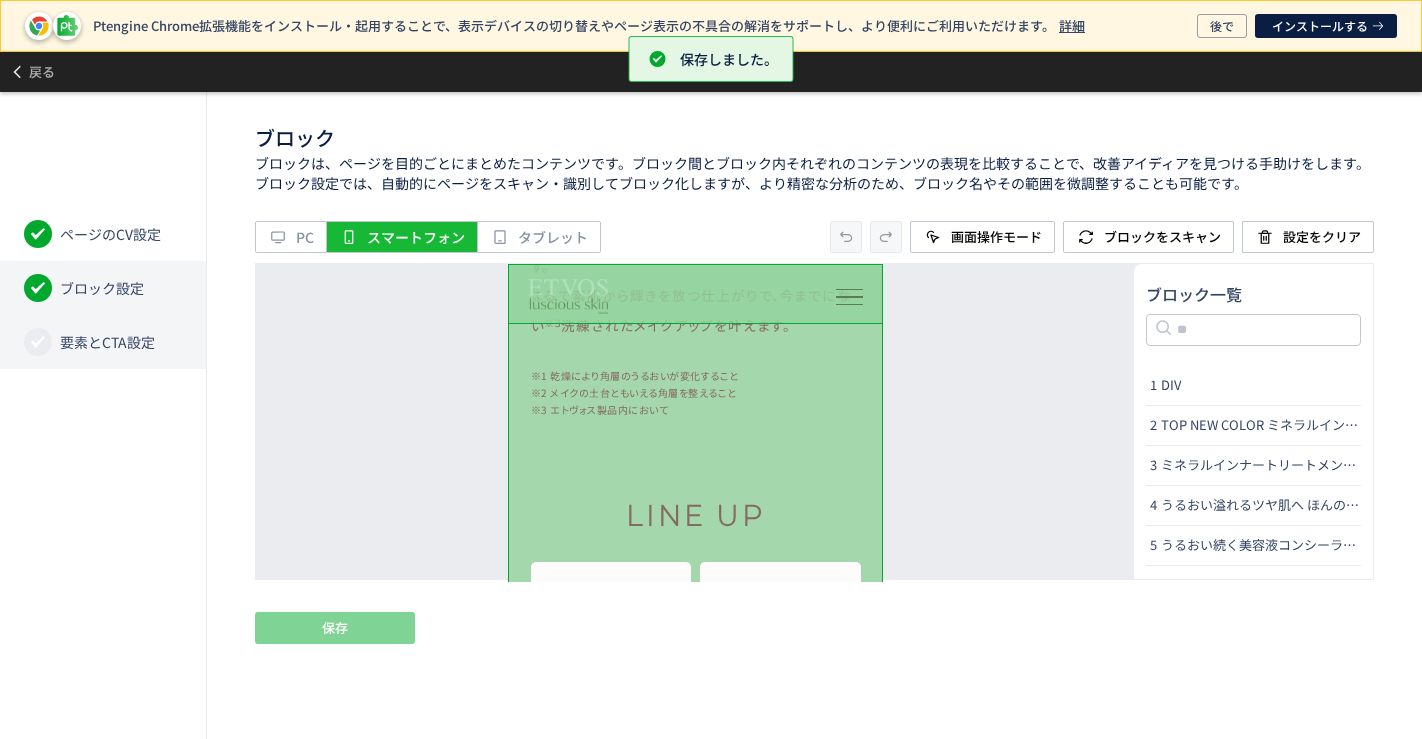 click on "要素とCTA設定" 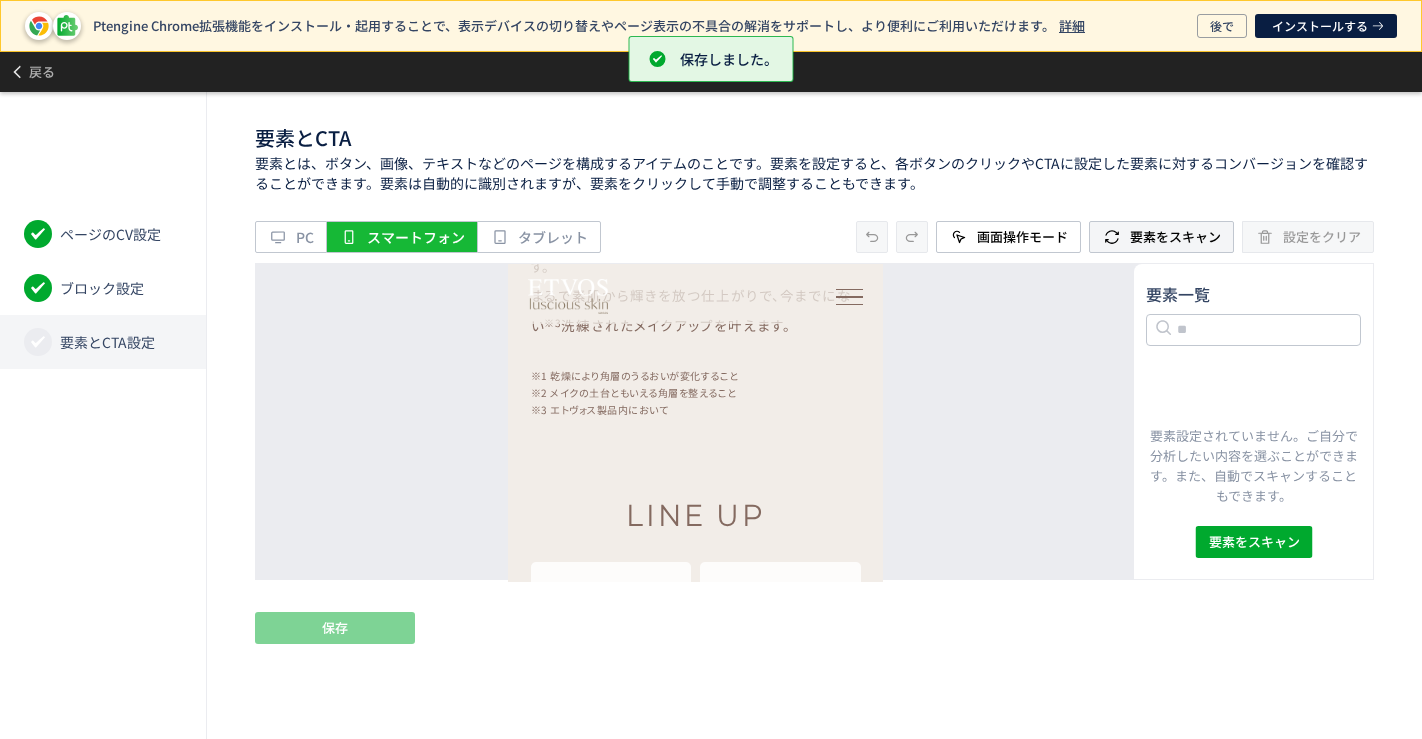 click on "要素をスキャン" 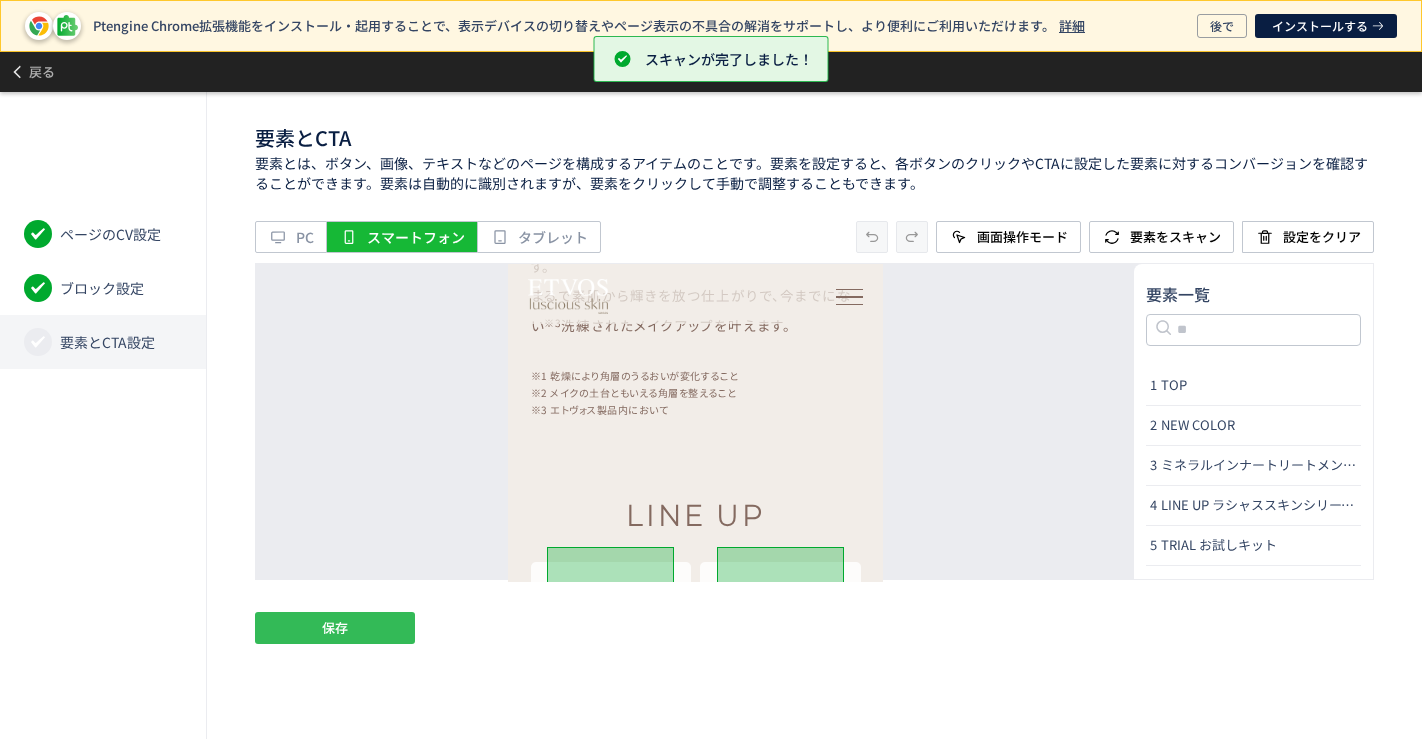 click on "保存" at bounding box center (335, 628) 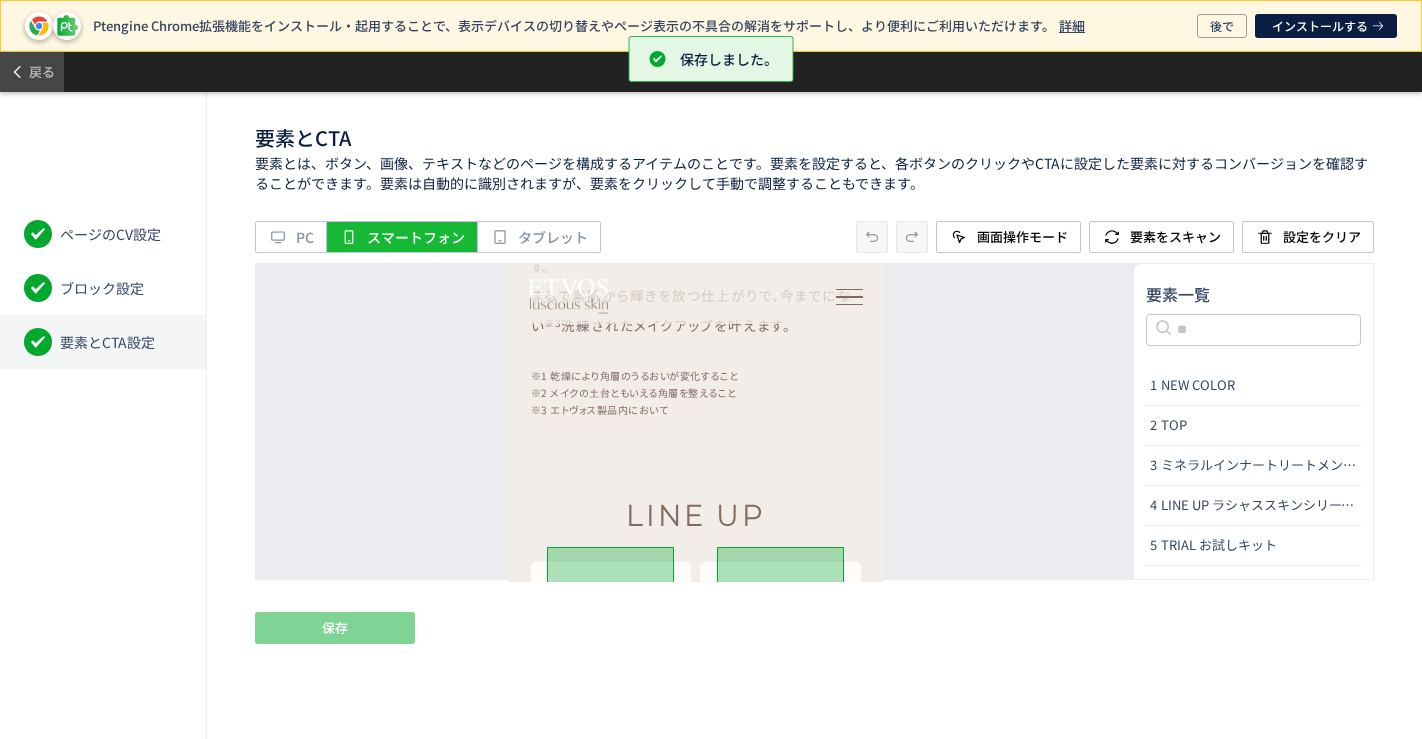 click 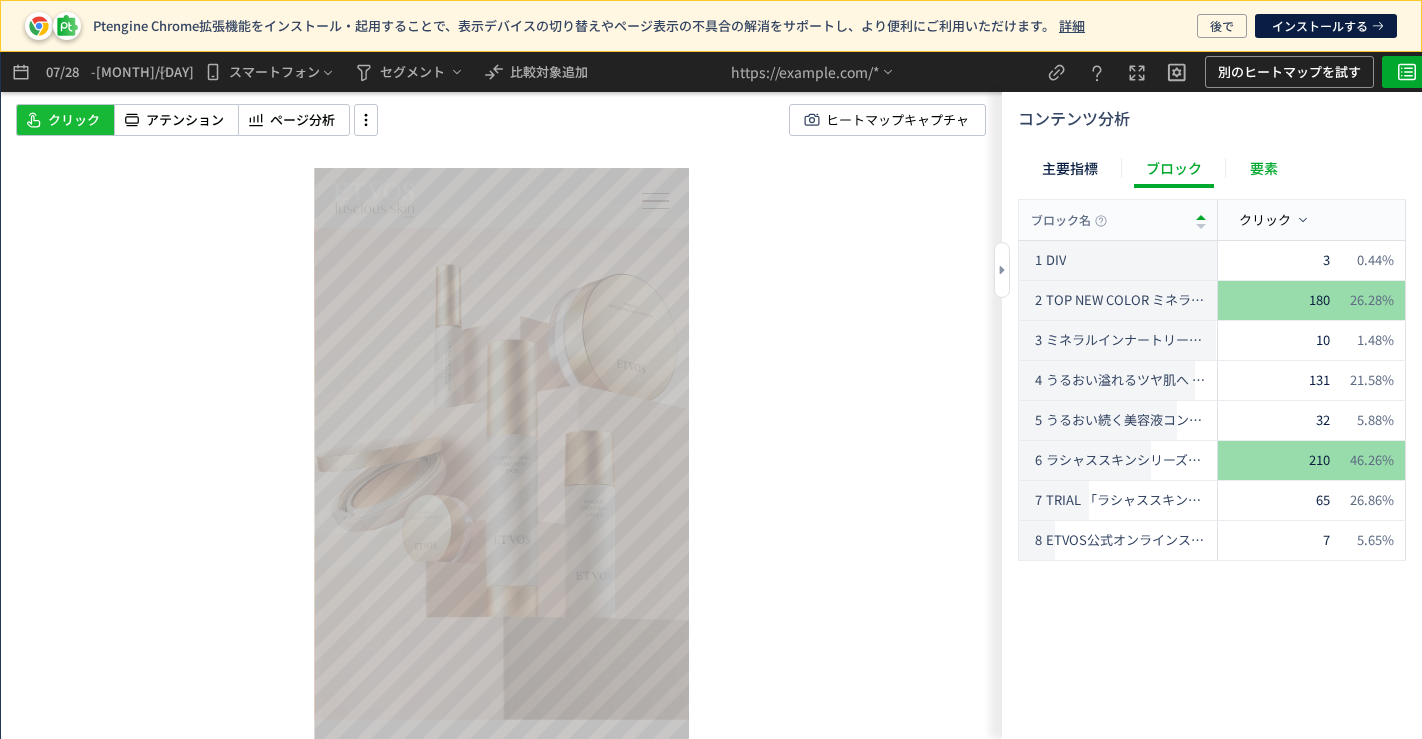 click on "要素" 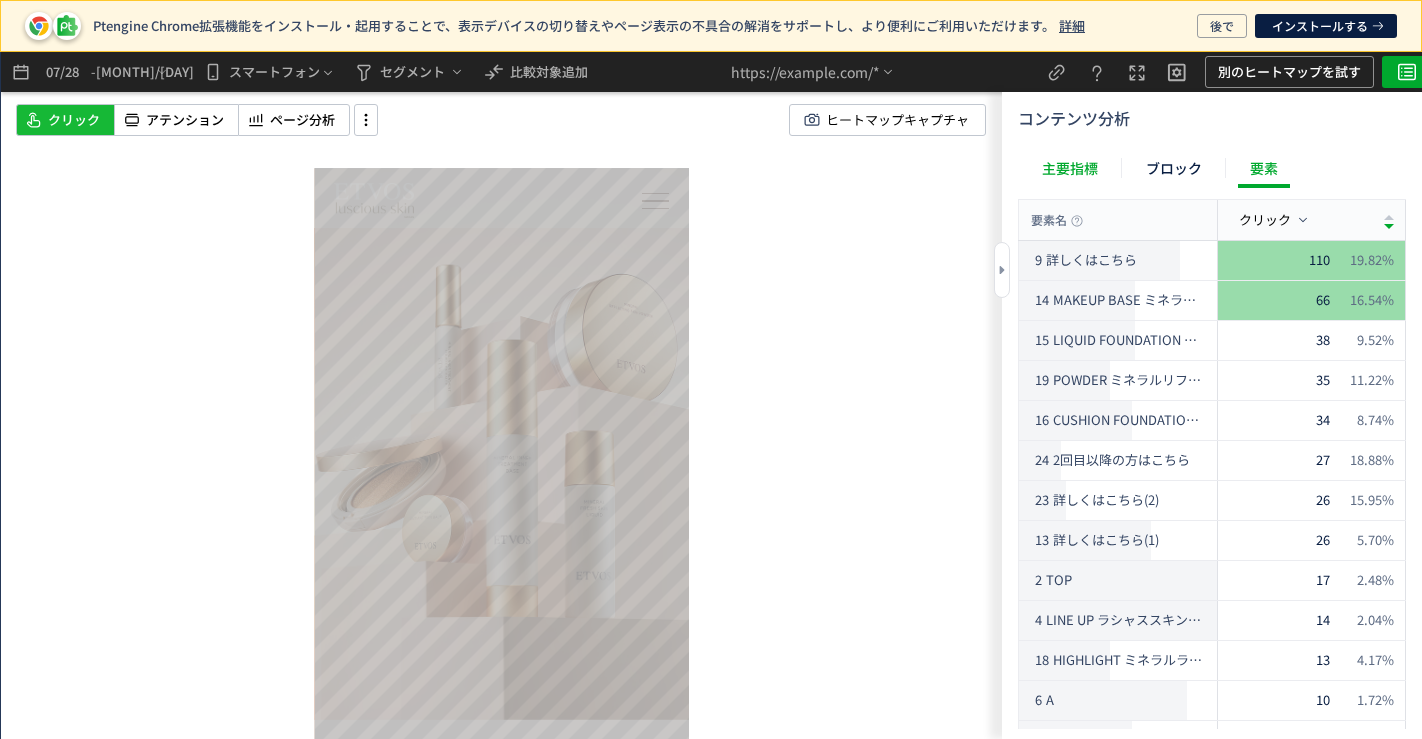 click on "主要指標" 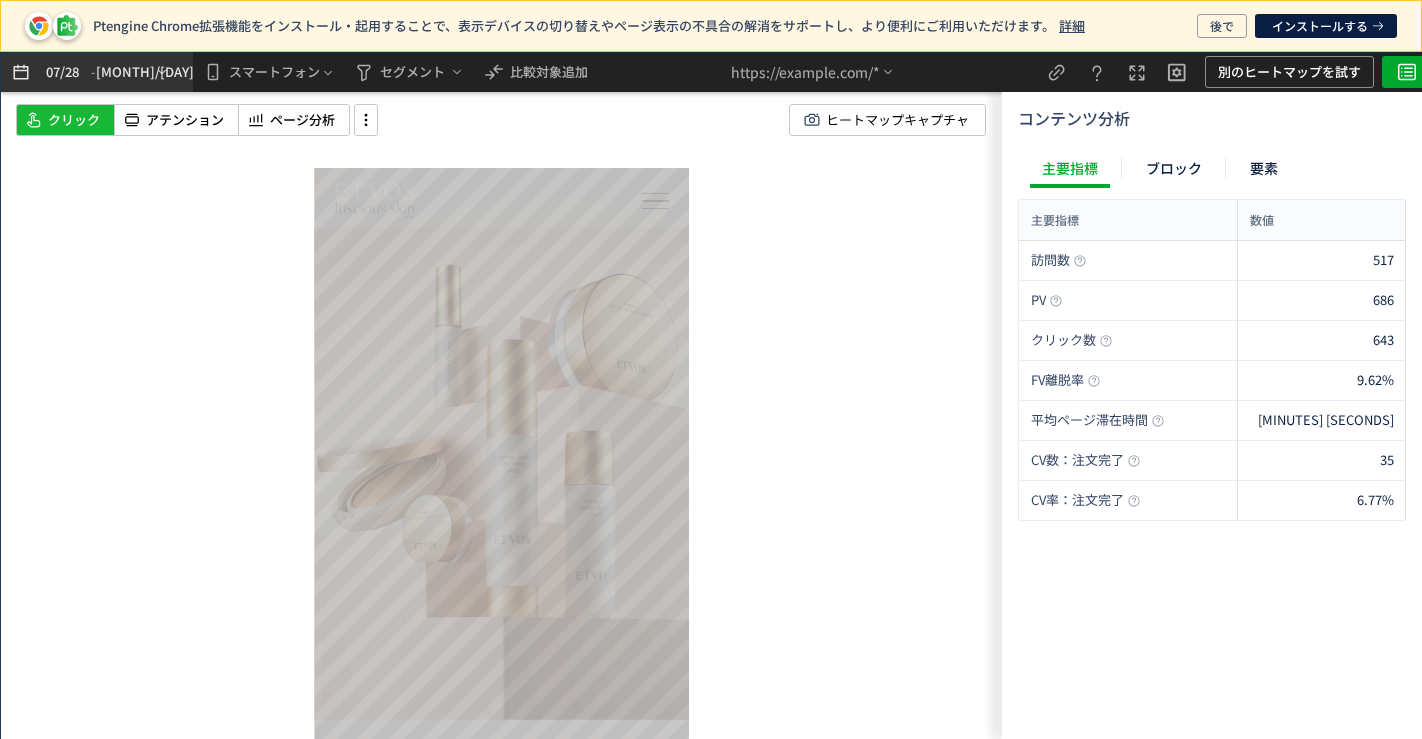 click 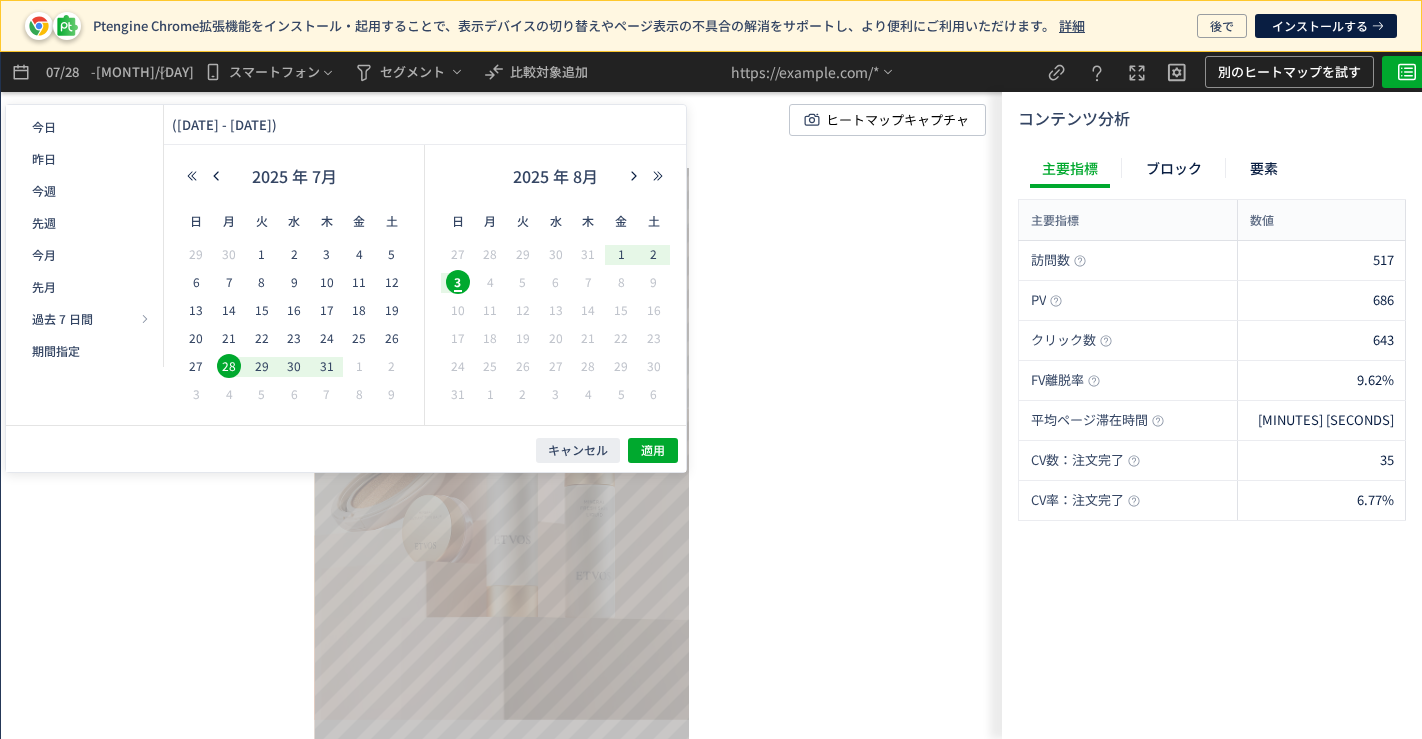 click on "スクロール開始位置:683px スクロール到達率 90% スクロール到達率 88% スクロール到達率 87% スクロール到達率 86% スクロール到達率 85% スクロール到達率 85% スクロール到達率 85% スクロール到達率 85% スクロール到達率 84% スクロール到達率 83% スクロール到達率 83% スクロール到達率 81% スクロール到達率 81% スクロール到達率 79% スクロール到達率 76% スクロール到達率 72% スクロール到達率 70% スクロール到達率 69% スクロール到達率 68% スクロール到達率 67% スクロール到達率 66% スクロール到達率 66% スクロール到達率 64% スクロール到達率 62% スクロール到達率 61% スクロール到達率 60% スクロール到達率 58% スクロール到達率 58% スクロール到達率 57% スクロール到達率 57% スクロール到達率 56% スクロール到達率 54% スクロール到達率 49% スクロール到達率 44% 40%" 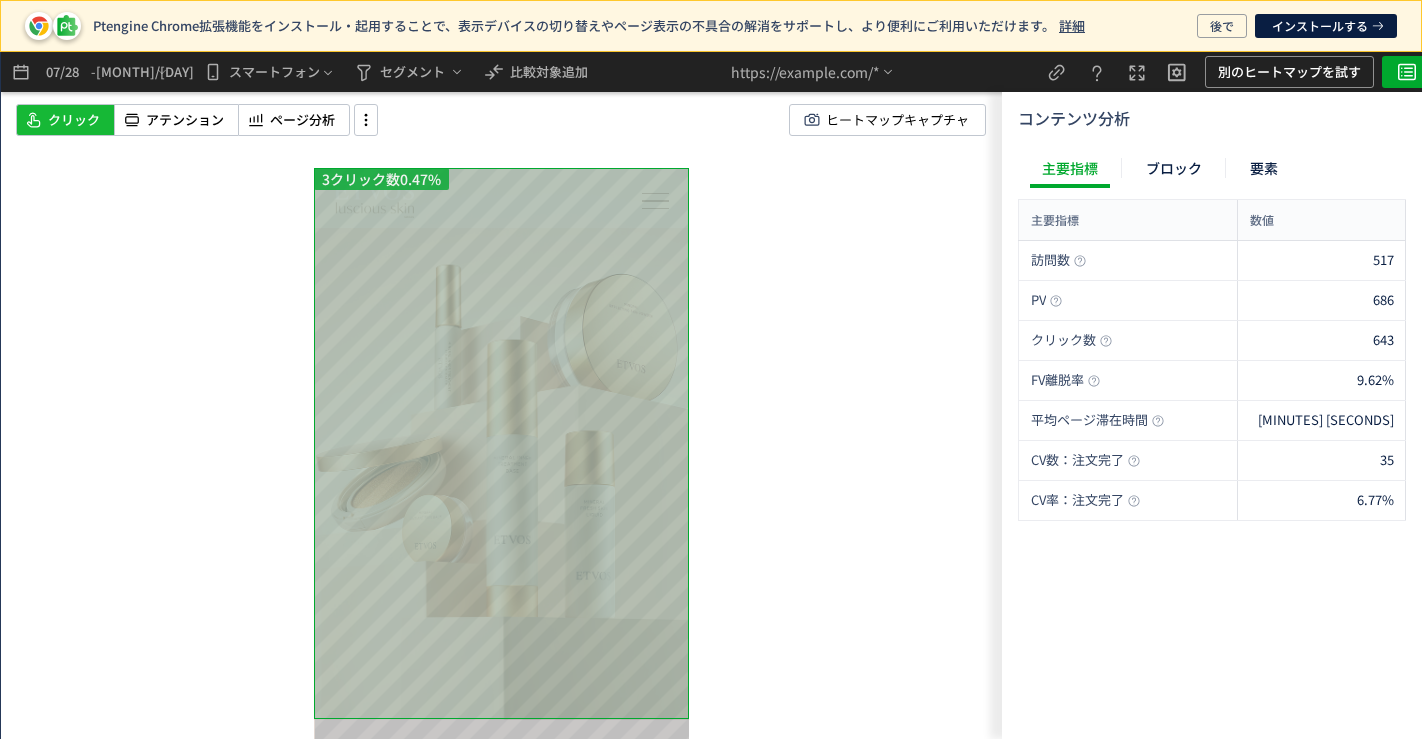 scroll, scrollTop: 554, scrollLeft: 0, axis: vertical 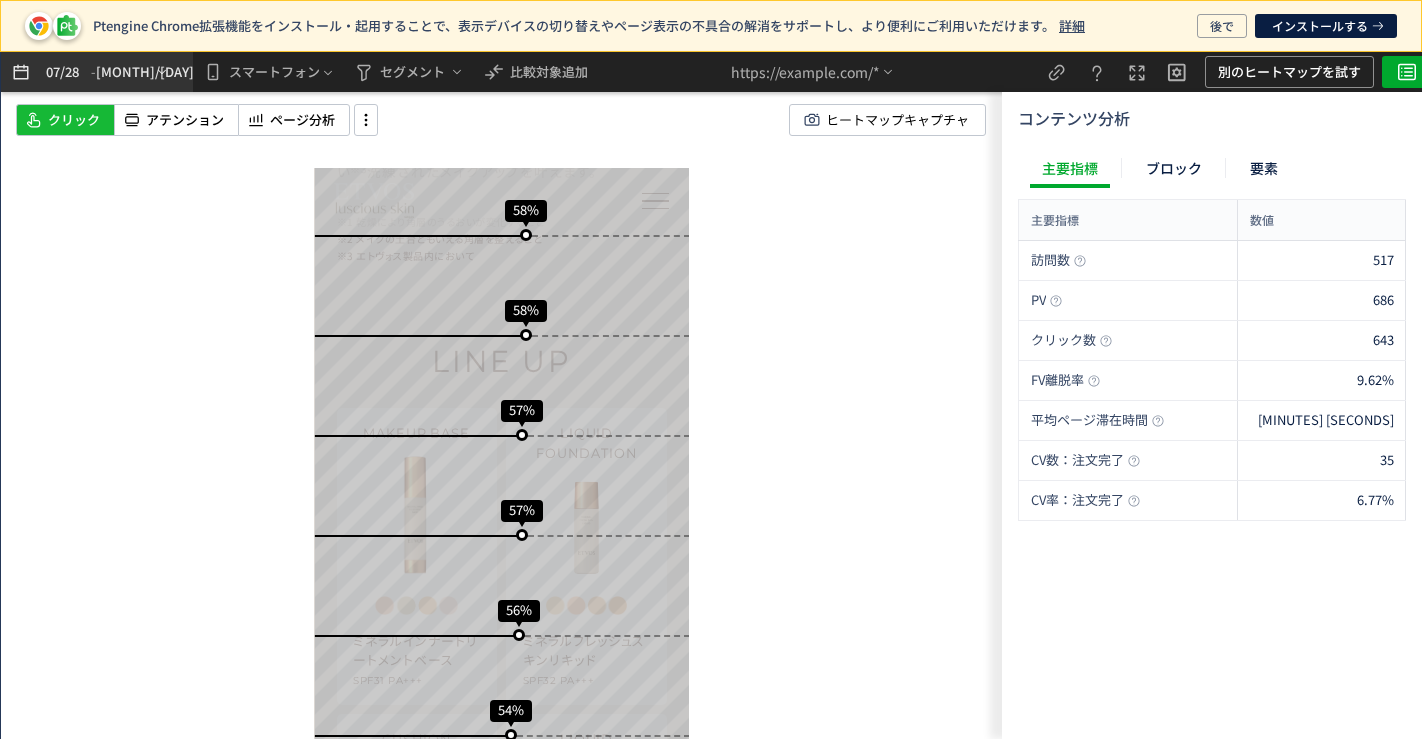 click on "[MONTH]/[DAY]" 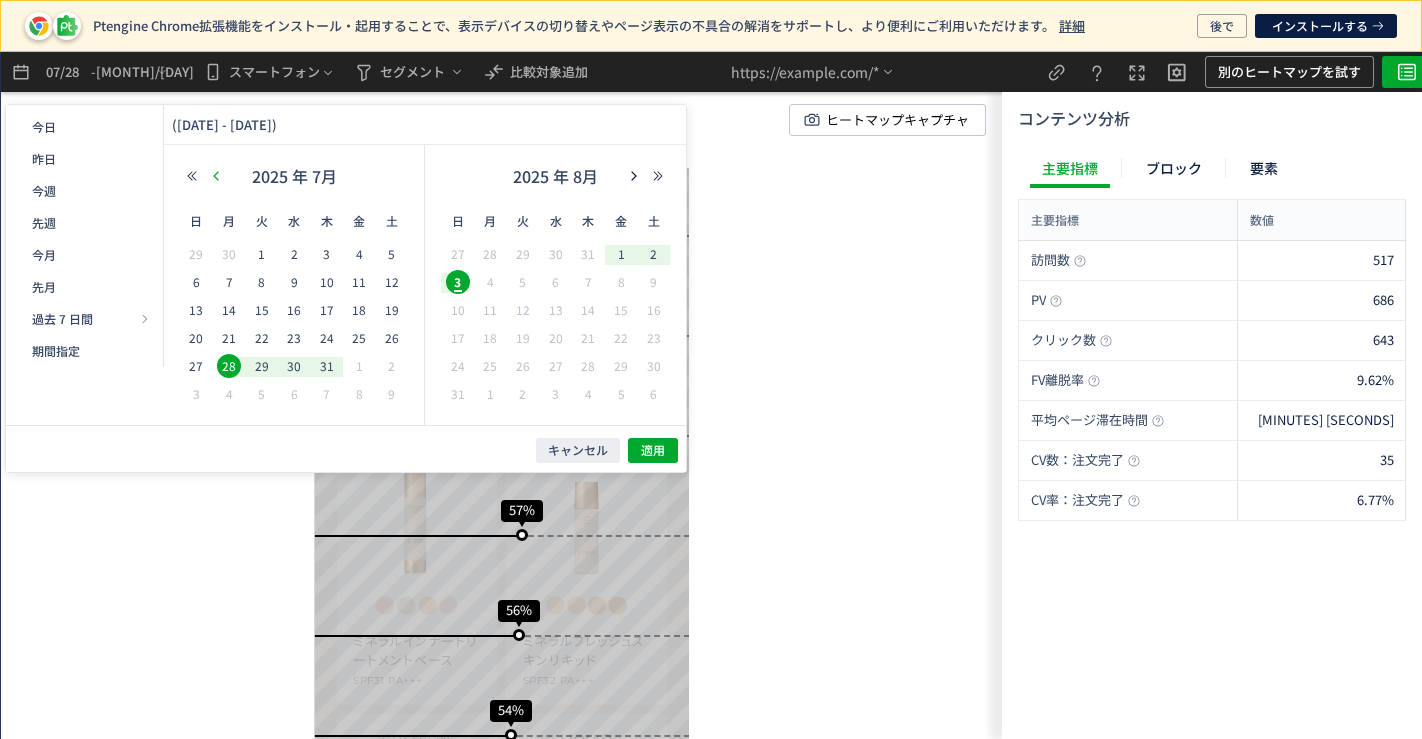 click 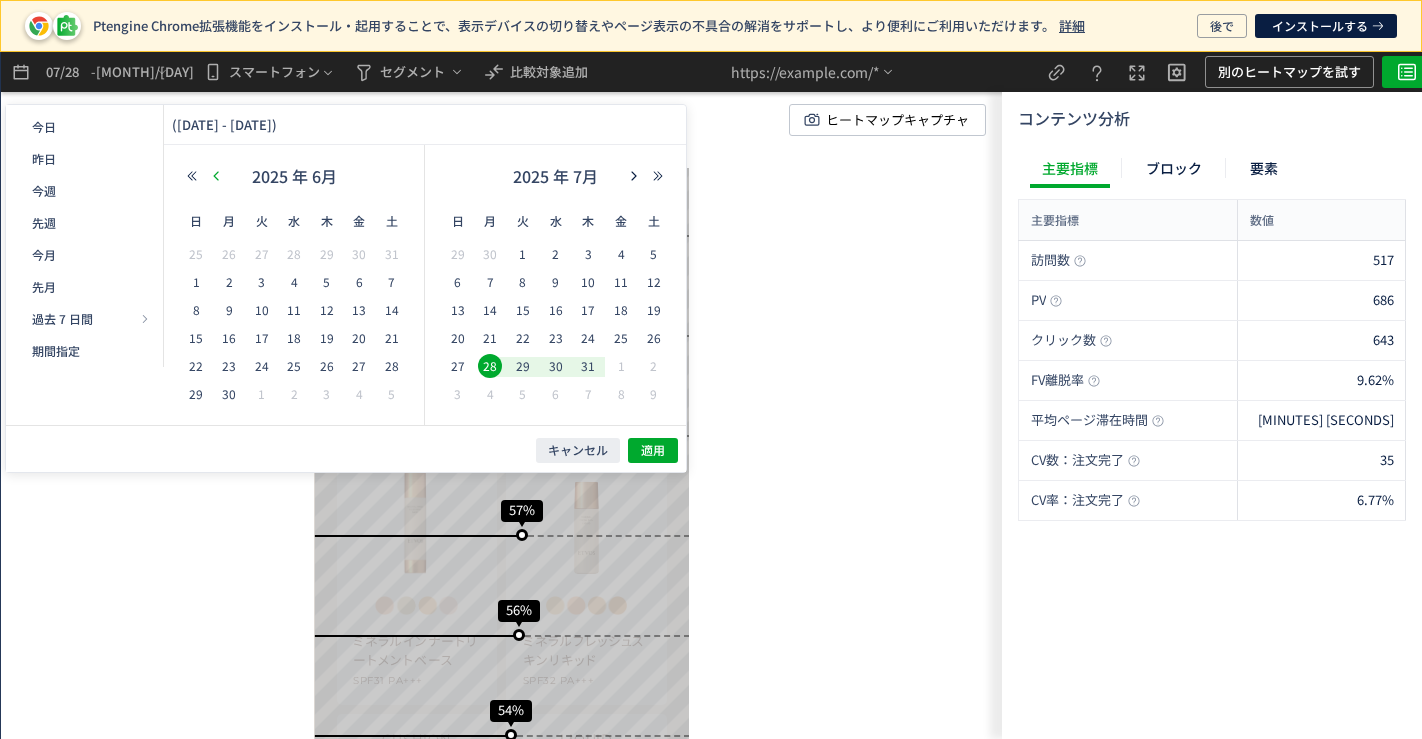click 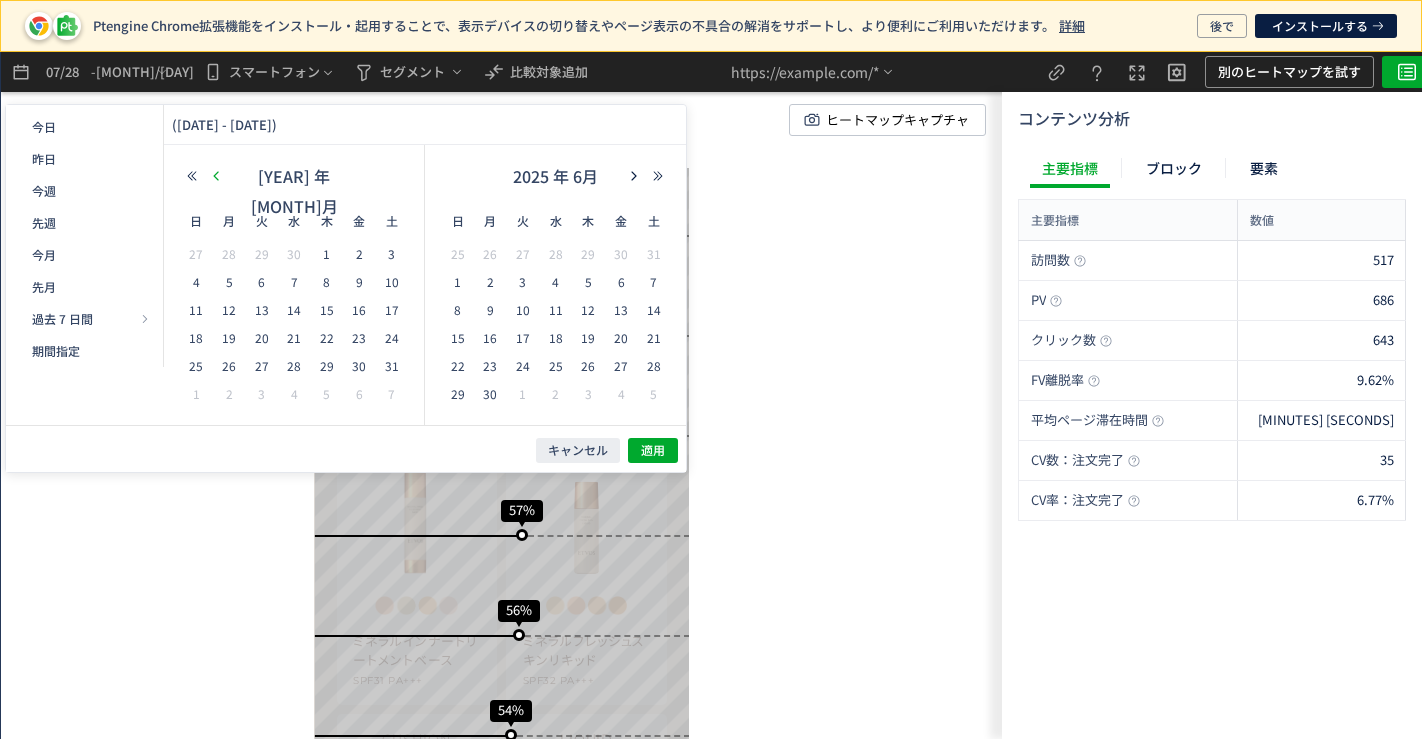 click 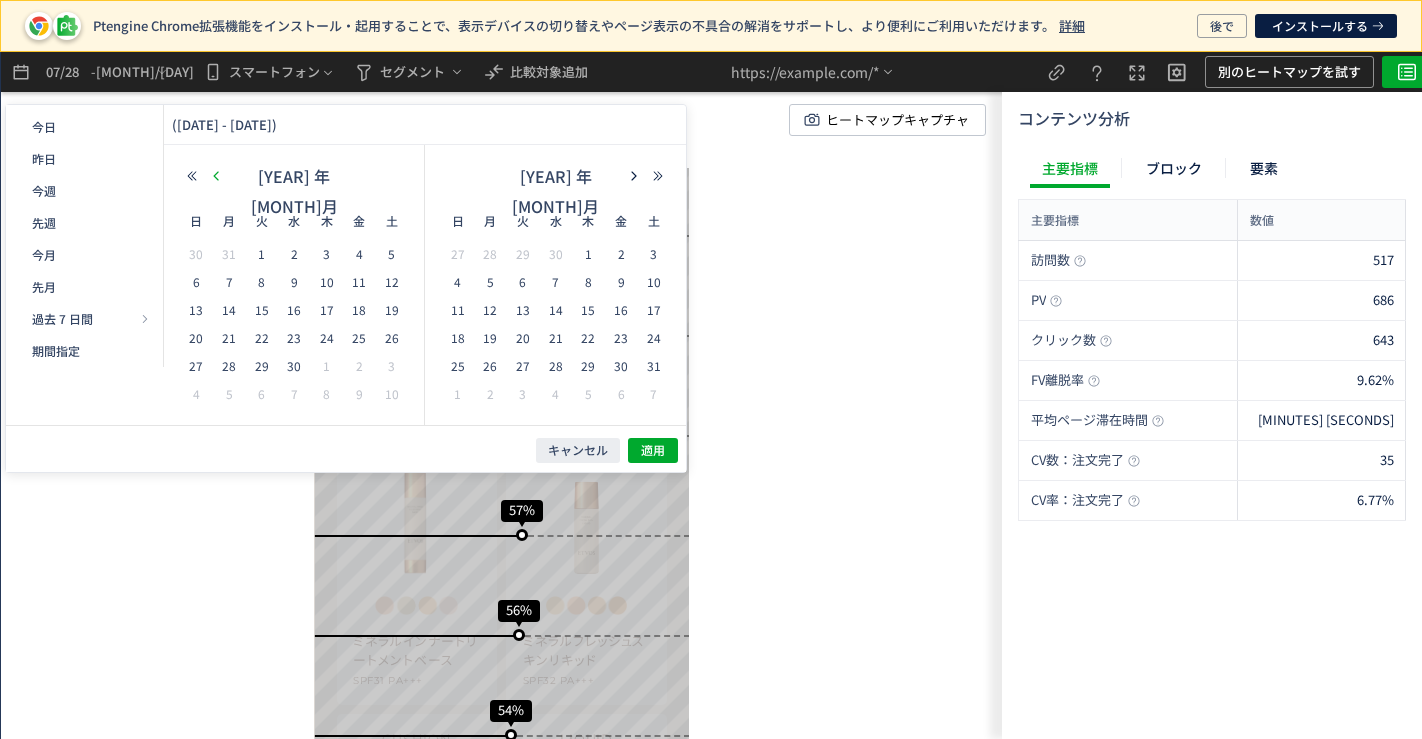 click 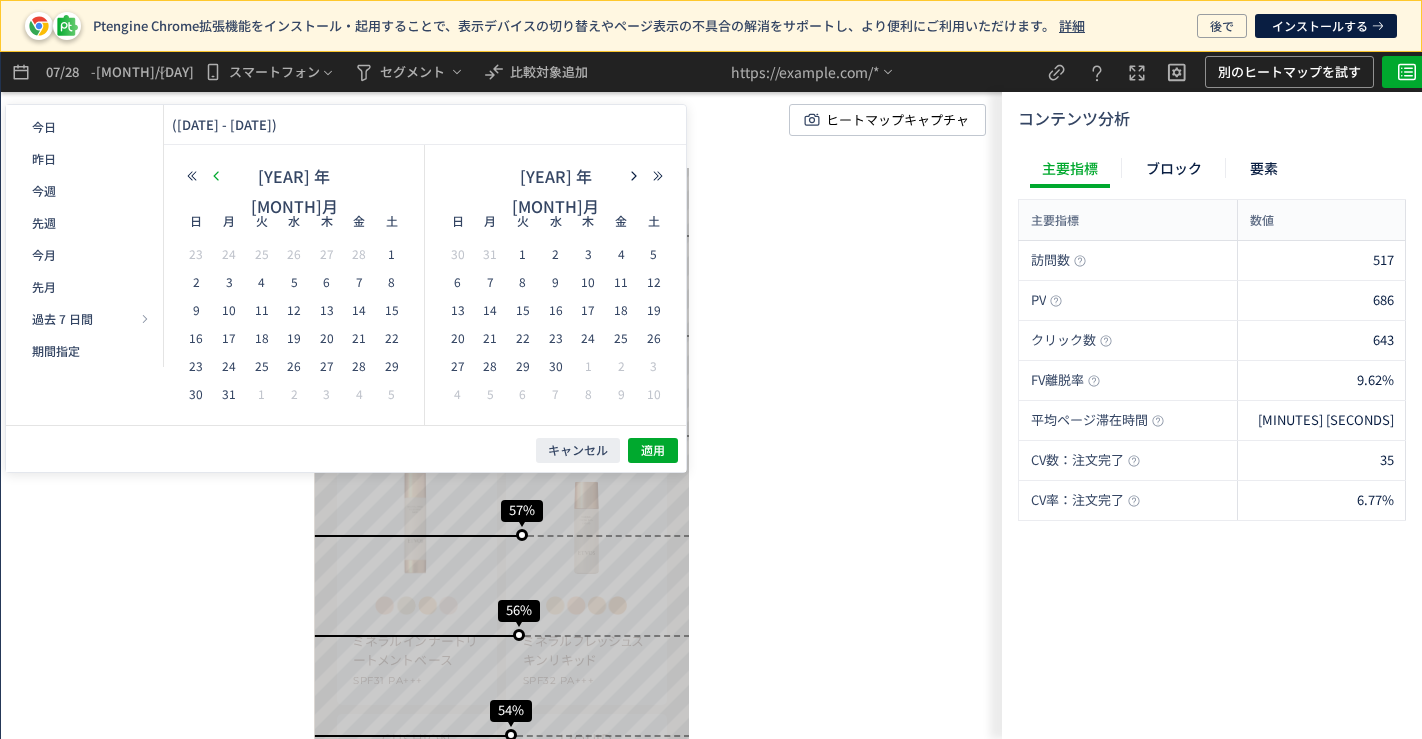click 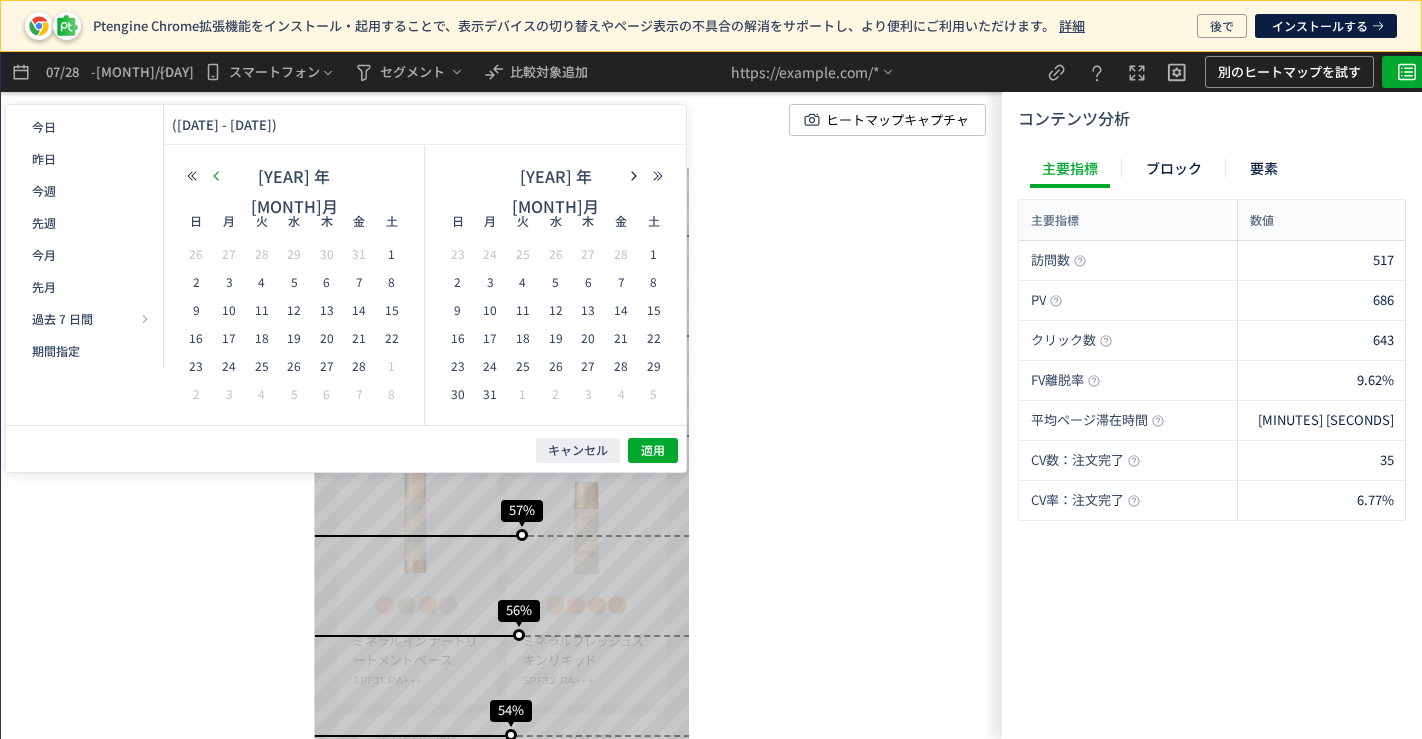 click 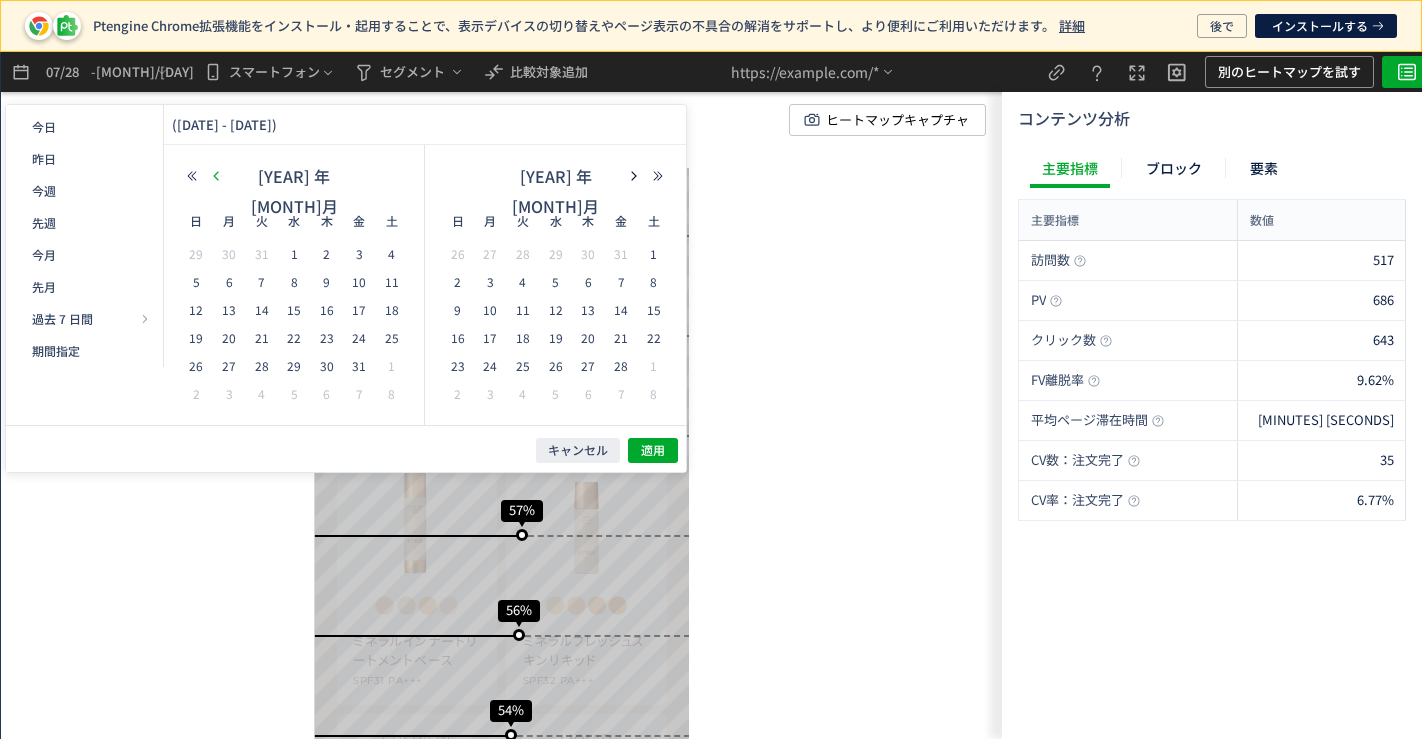 click 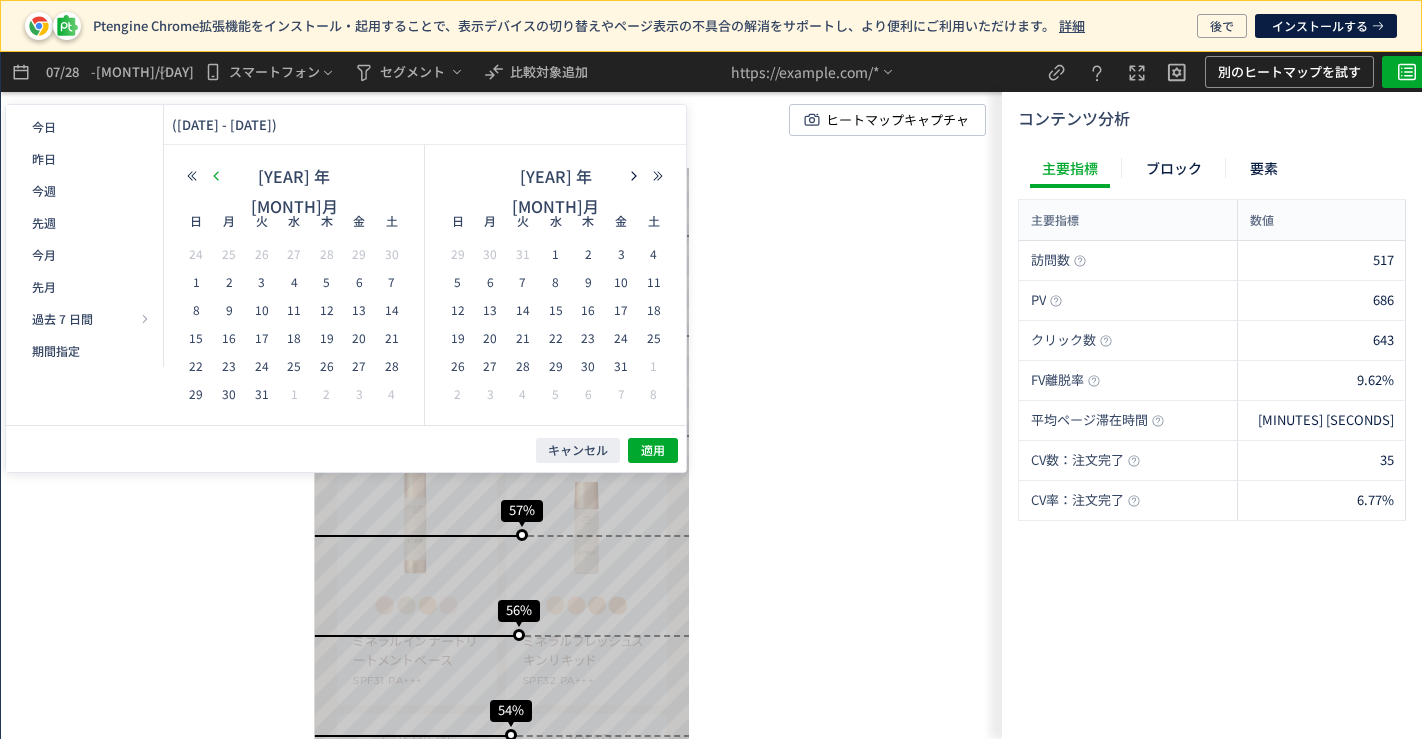 click at bounding box center (216, 176) 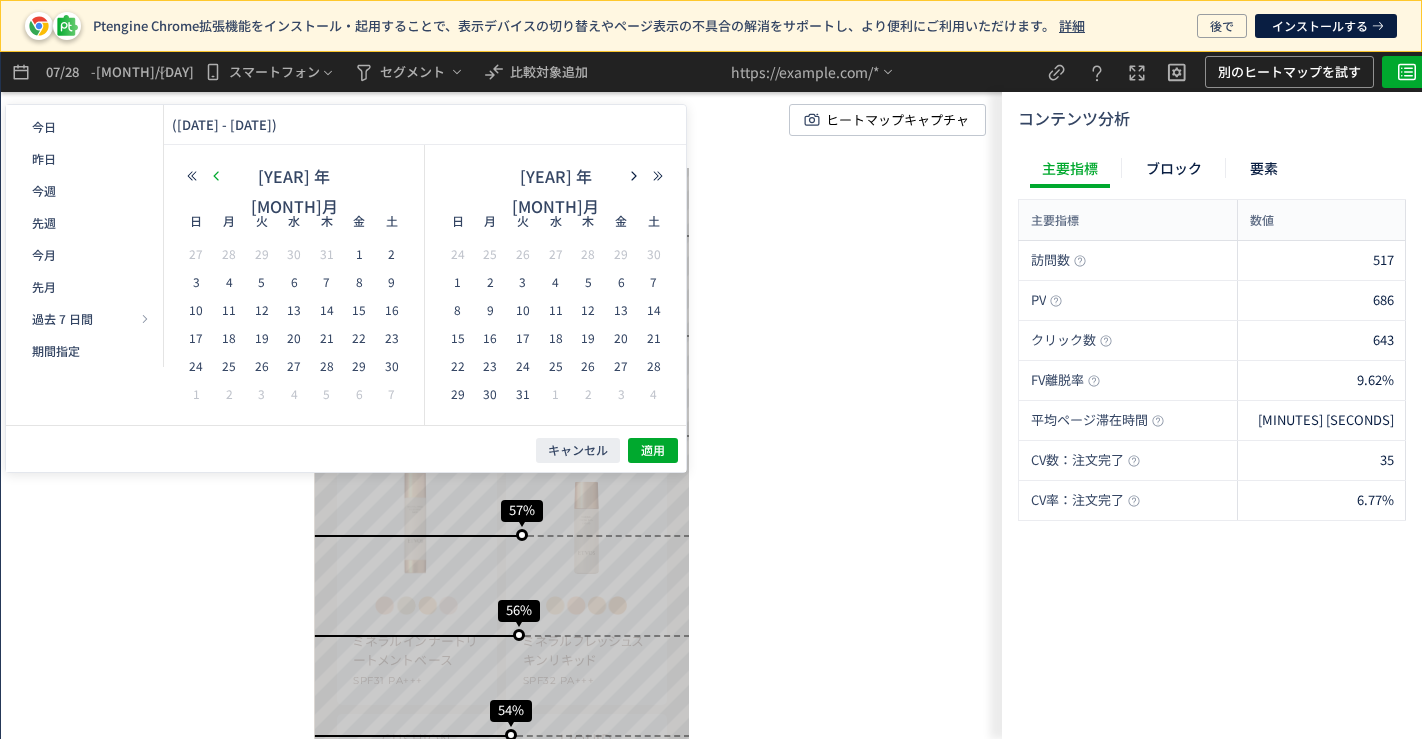 click 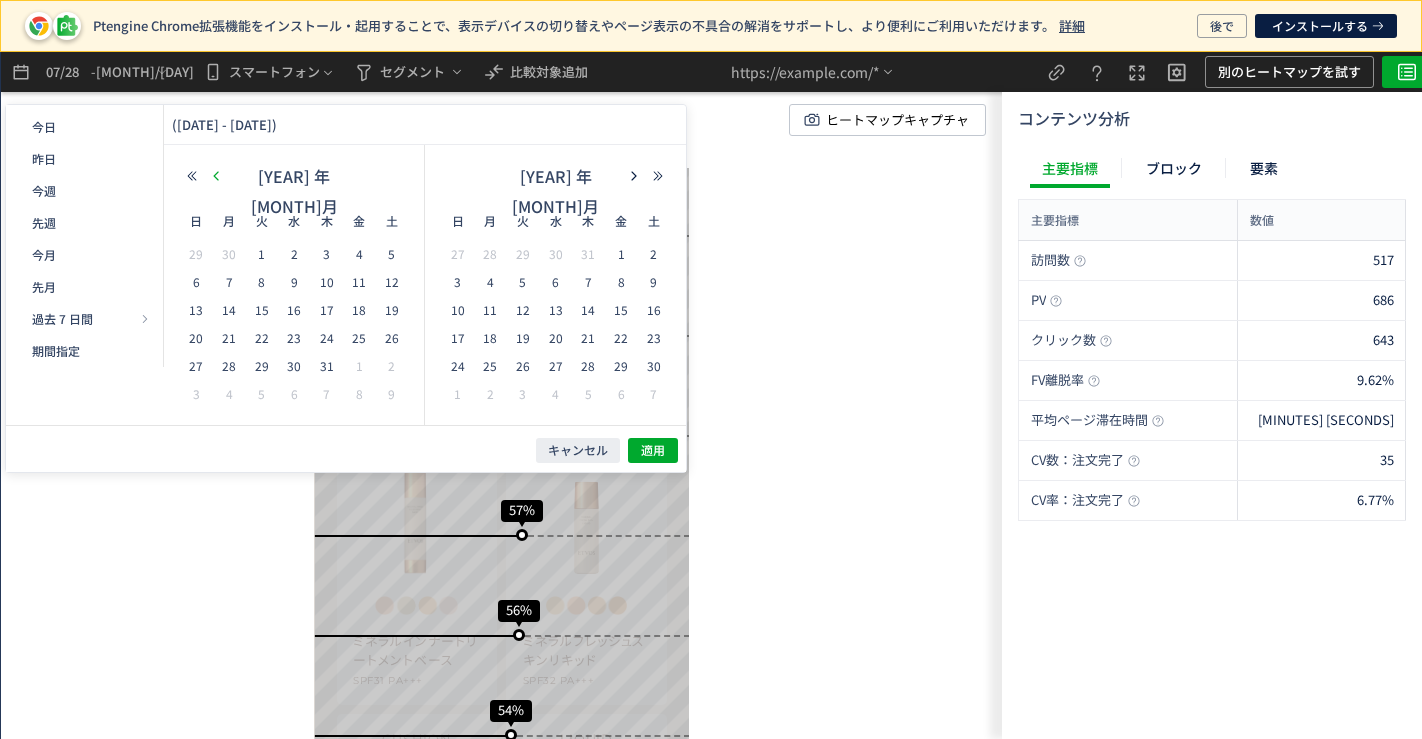 click 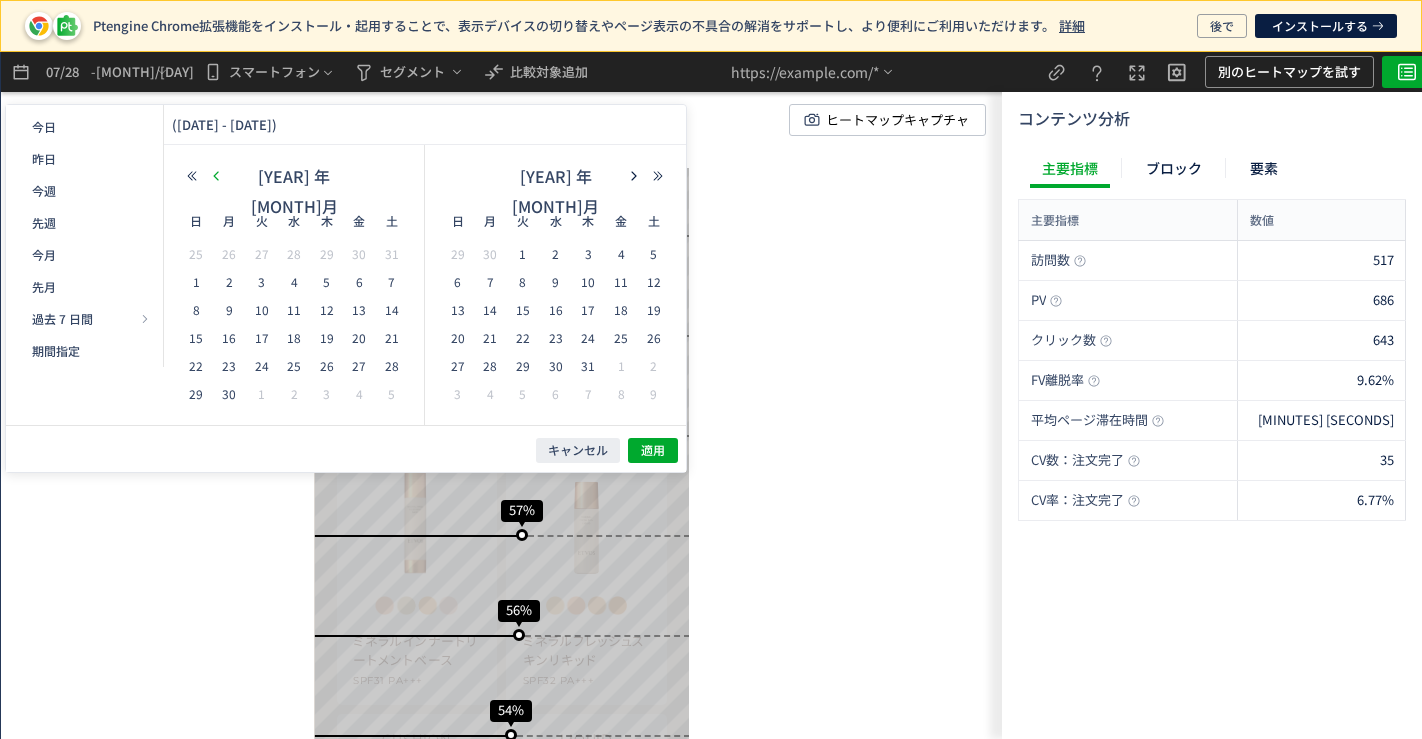 click 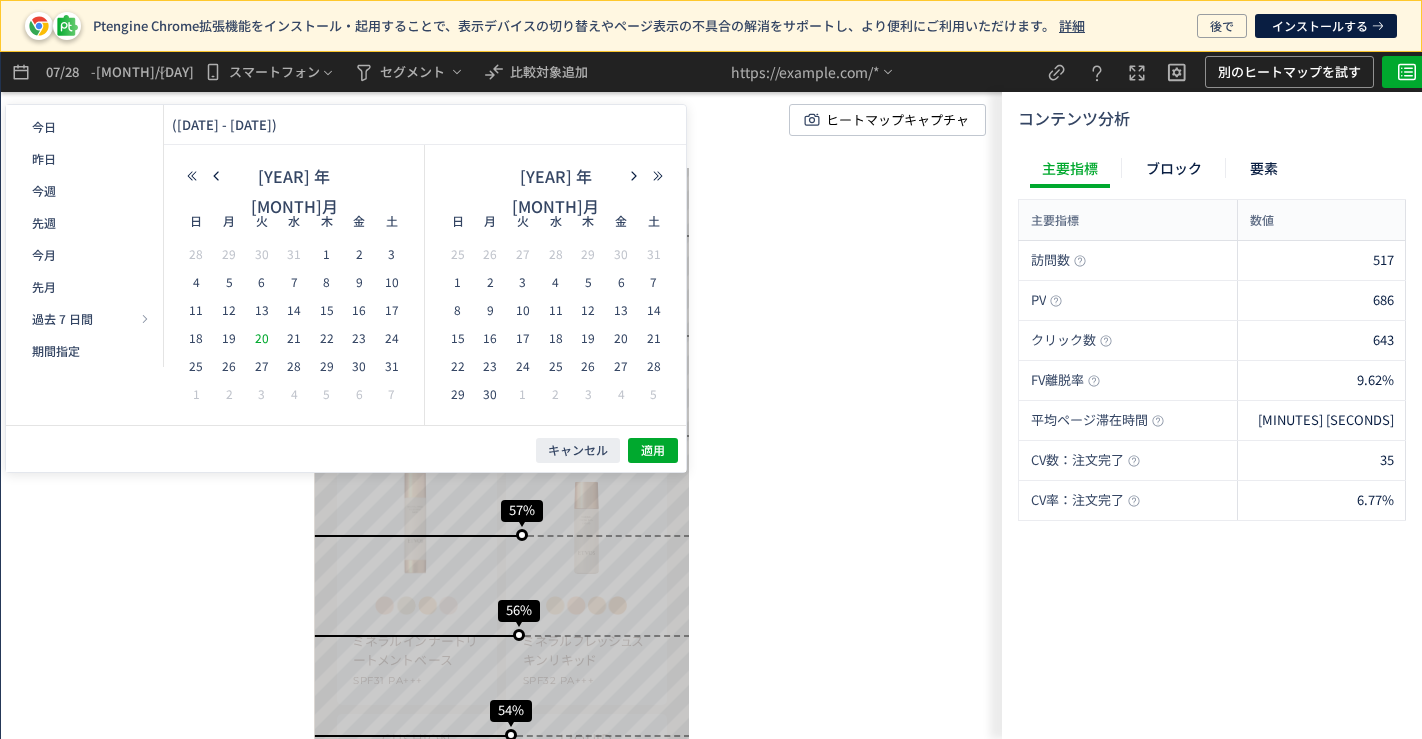 click on "20" at bounding box center (262, 338) 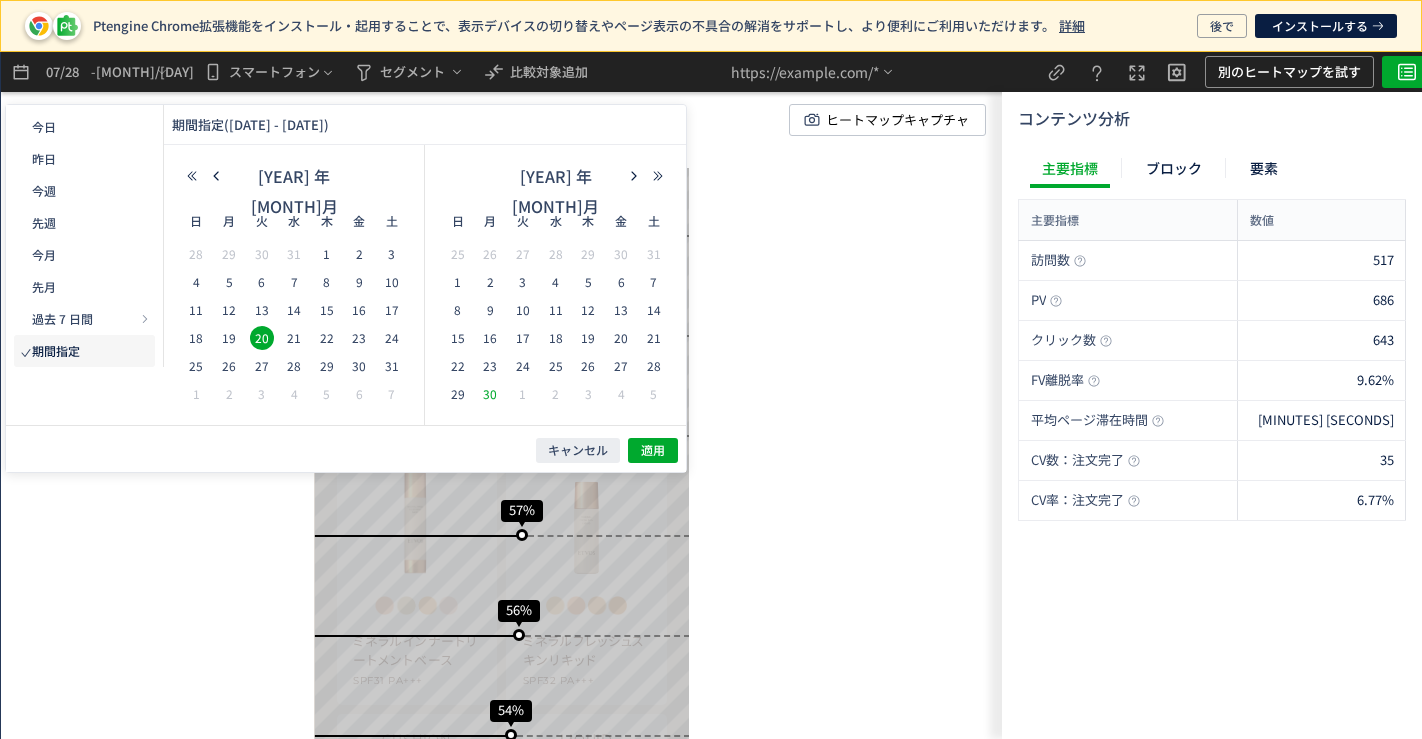 click on "30" at bounding box center (490, 394) 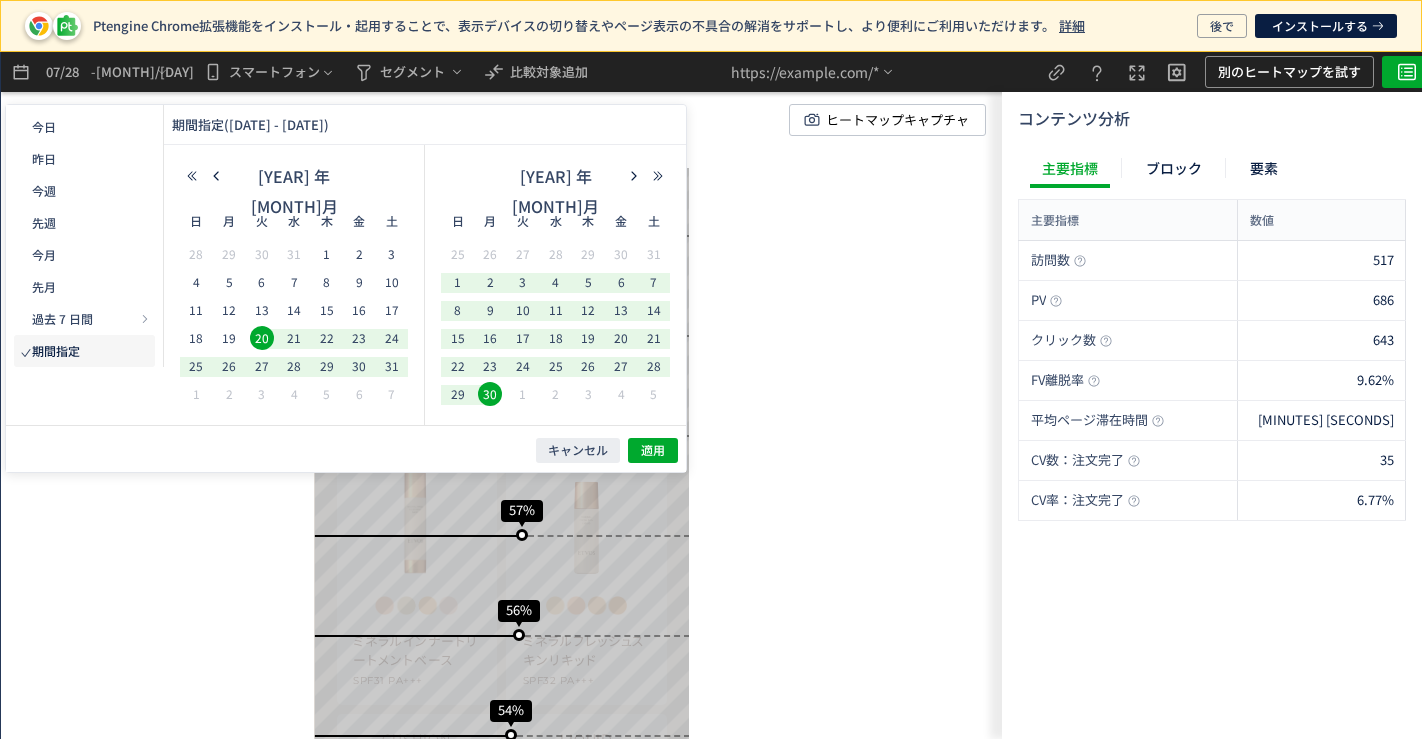 click on "30" at bounding box center [490, 394] 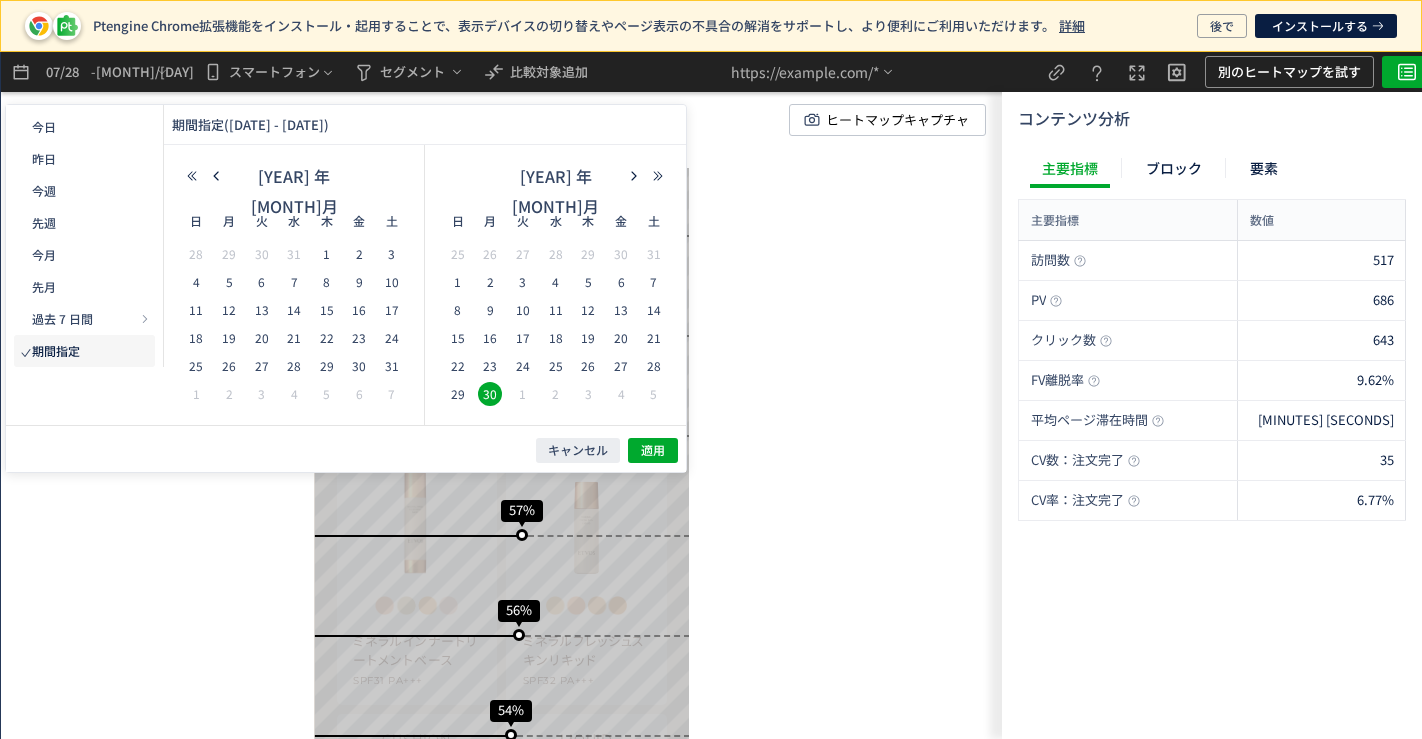 click on "30" at bounding box center (490, 394) 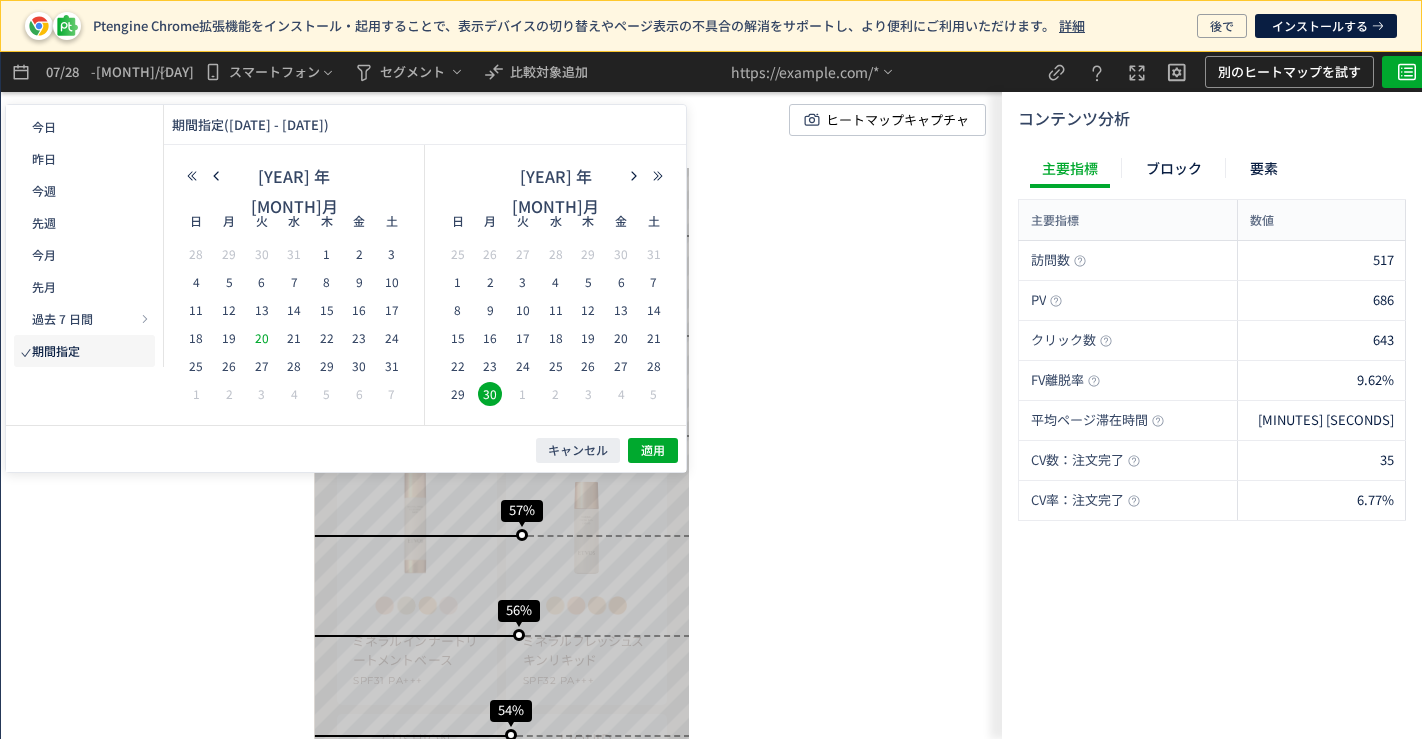 click on "20" at bounding box center [262, 338] 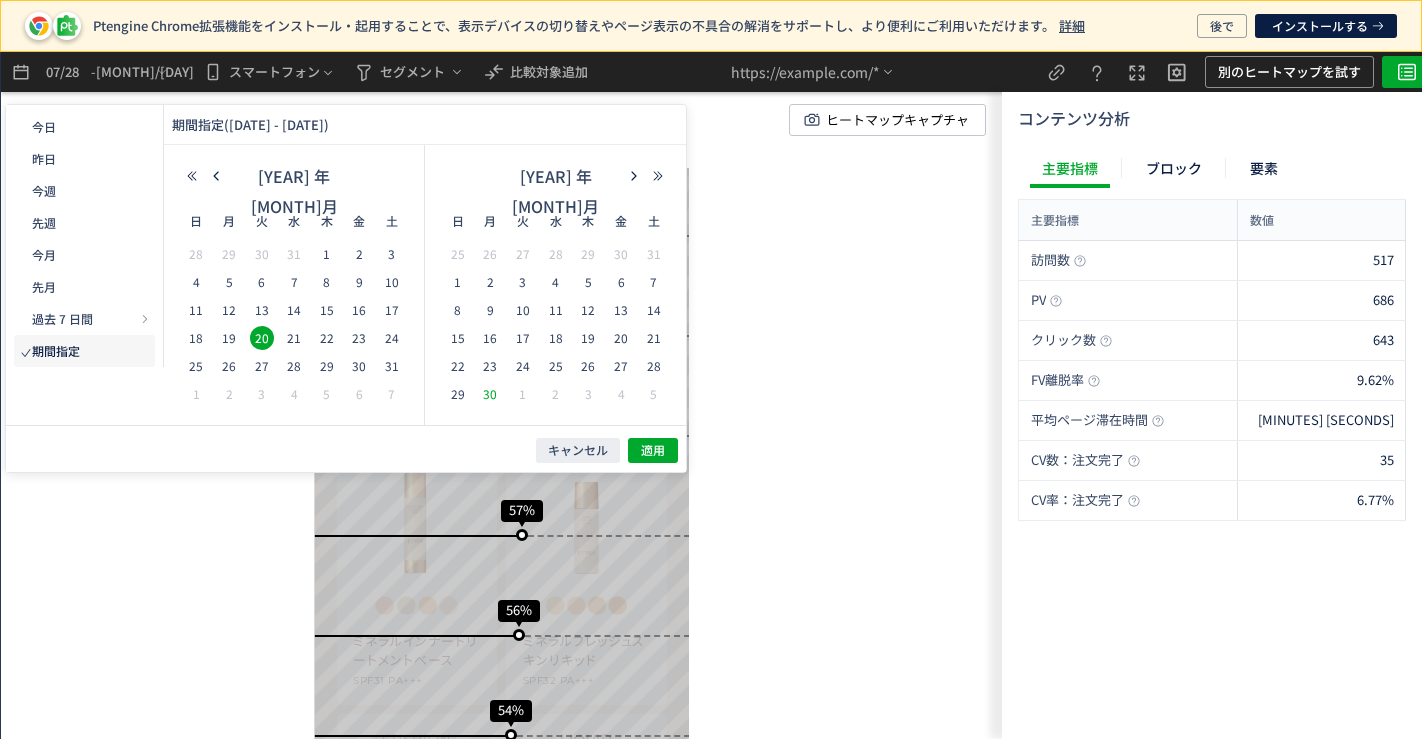 click on "30" at bounding box center (490, 394) 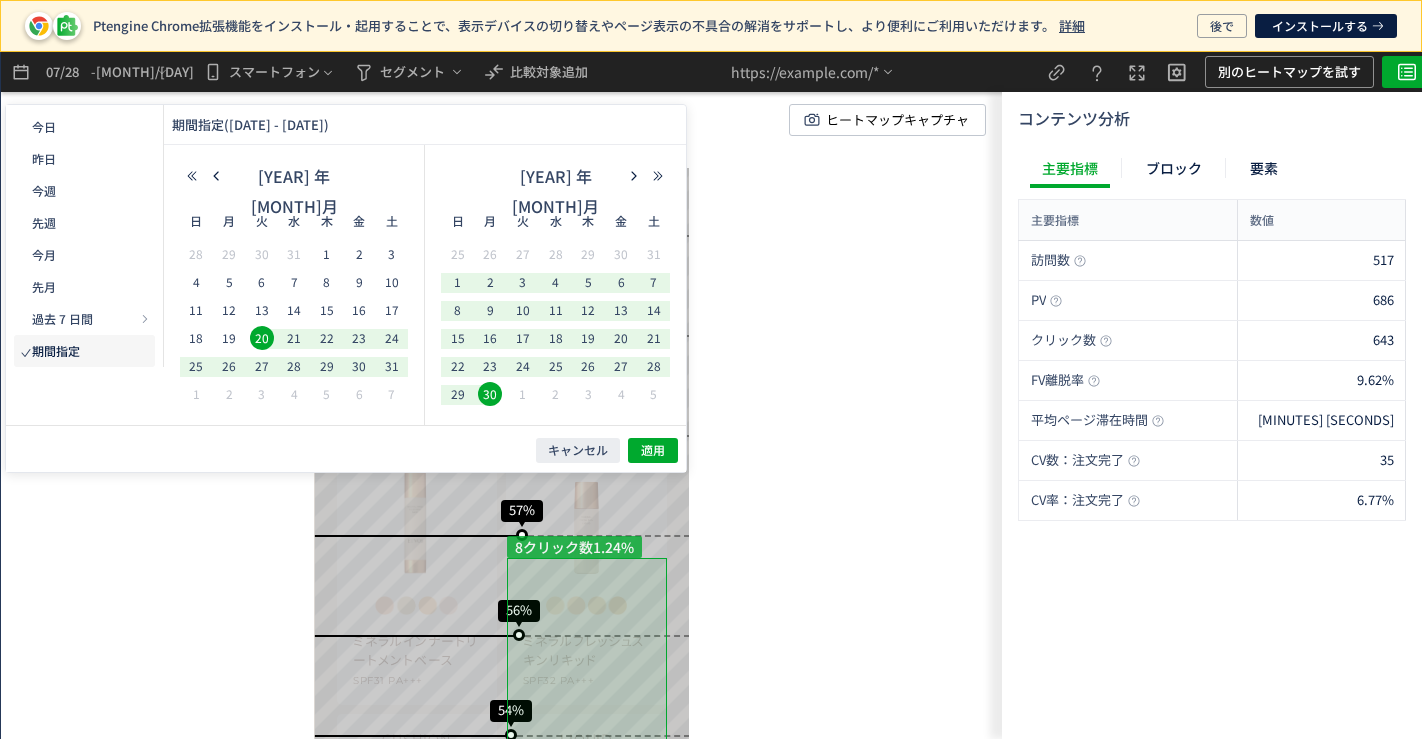 click on "キャンセル 適用" at bounding box center (346, 448) 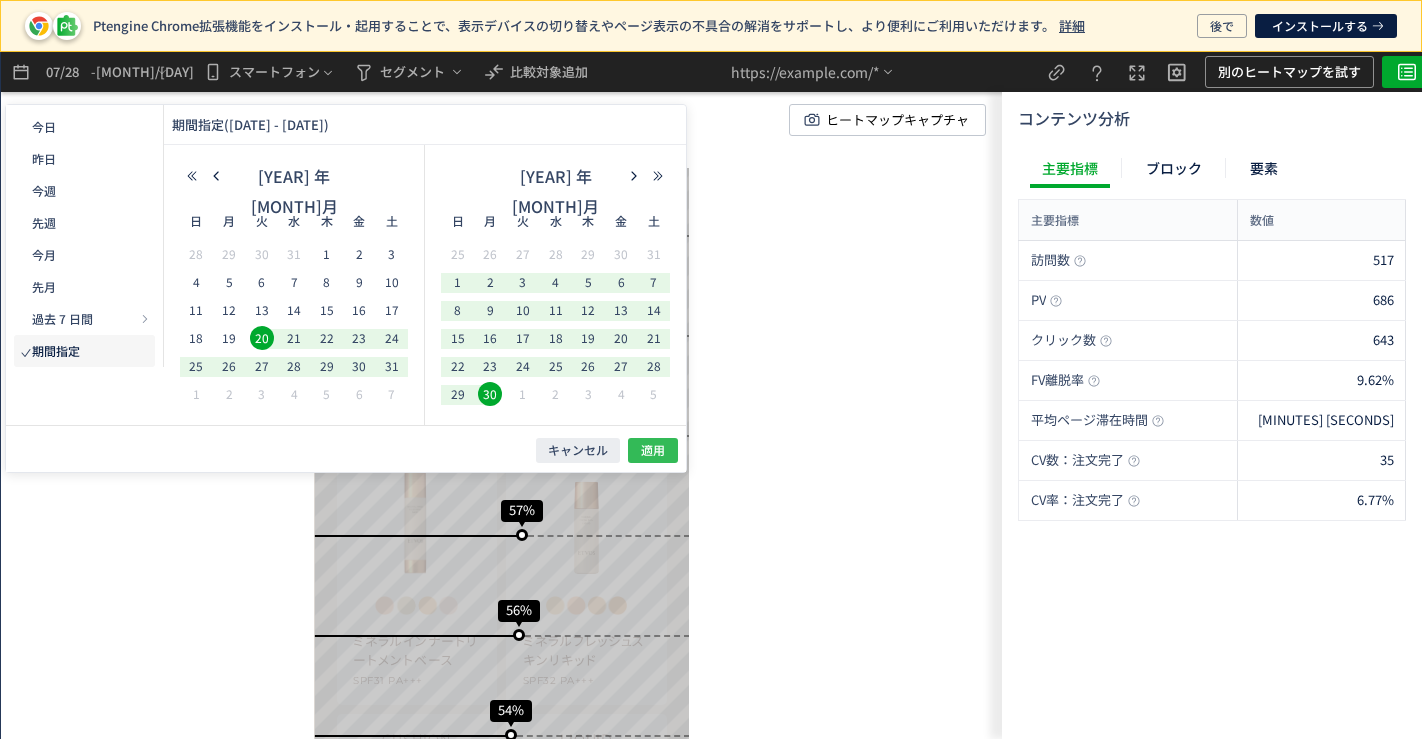 click on "適用" at bounding box center (653, 450) 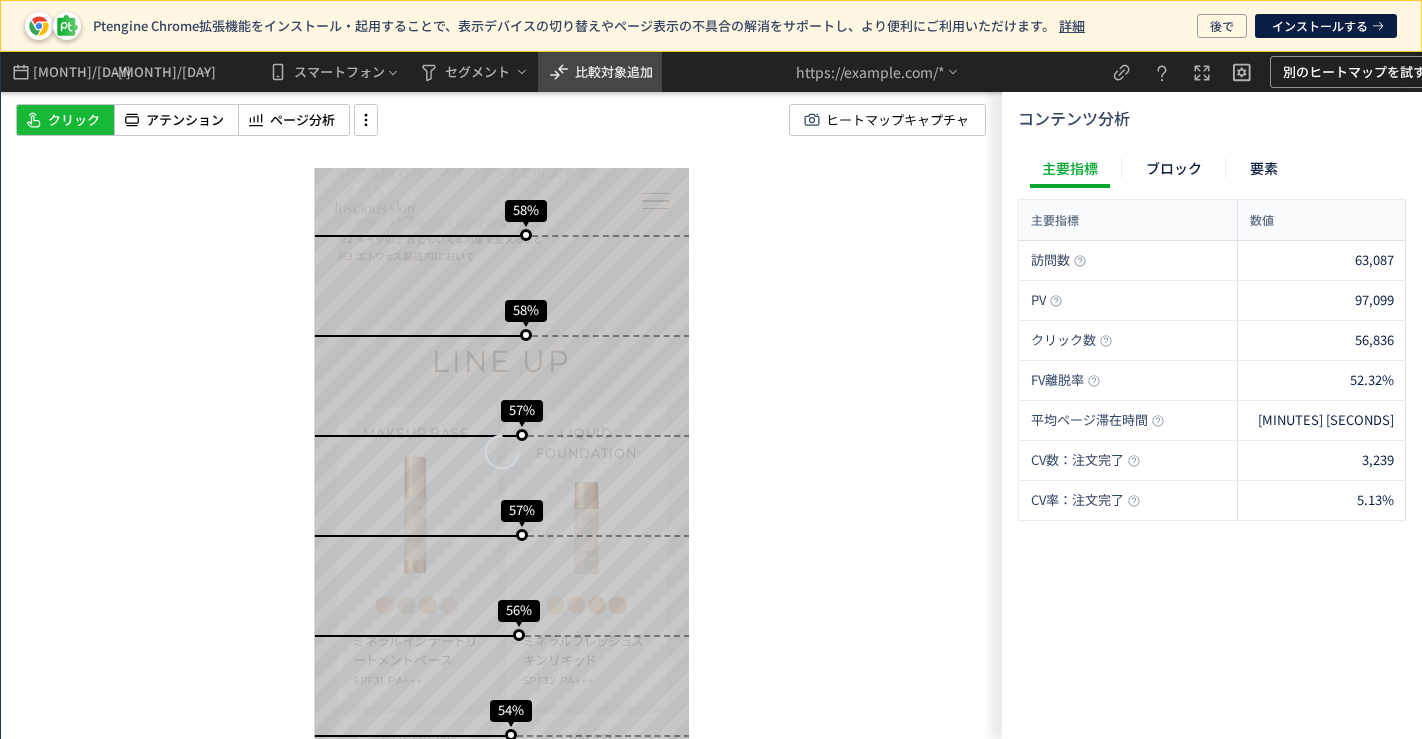 click on "比較対象追加" at bounding box center (614, 72) 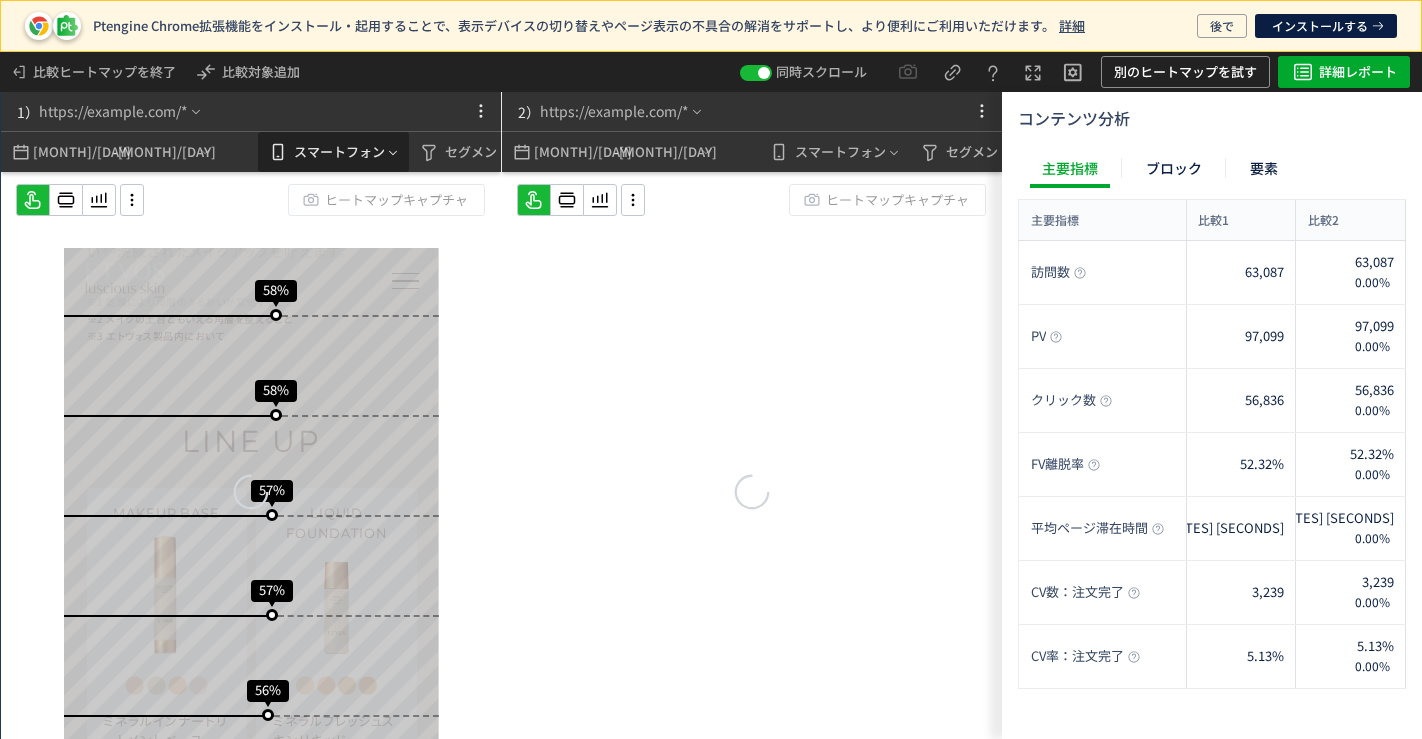 scroll, scrollTop: 0, scrollLeft: 0, axis: both 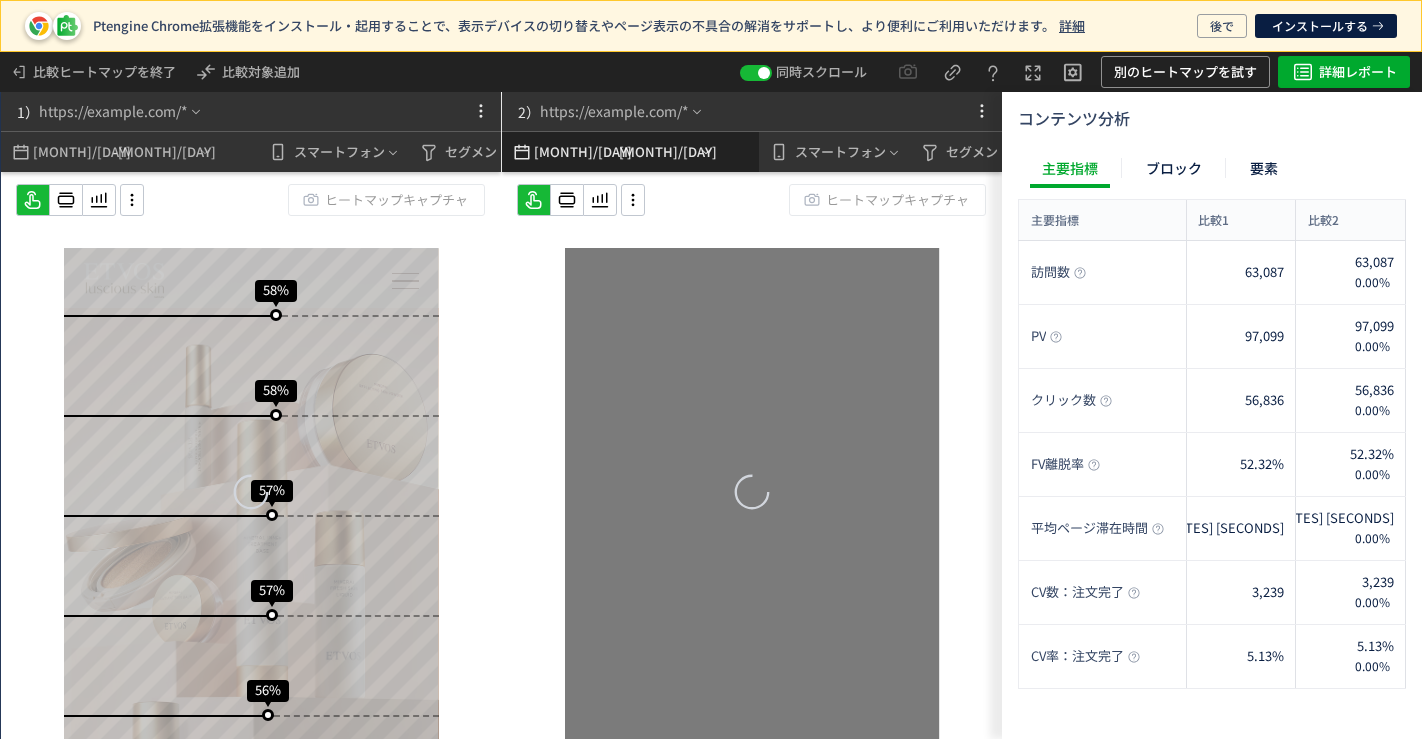 click on "[MONTH]/[DAY]" at bounding box center (574, 152) 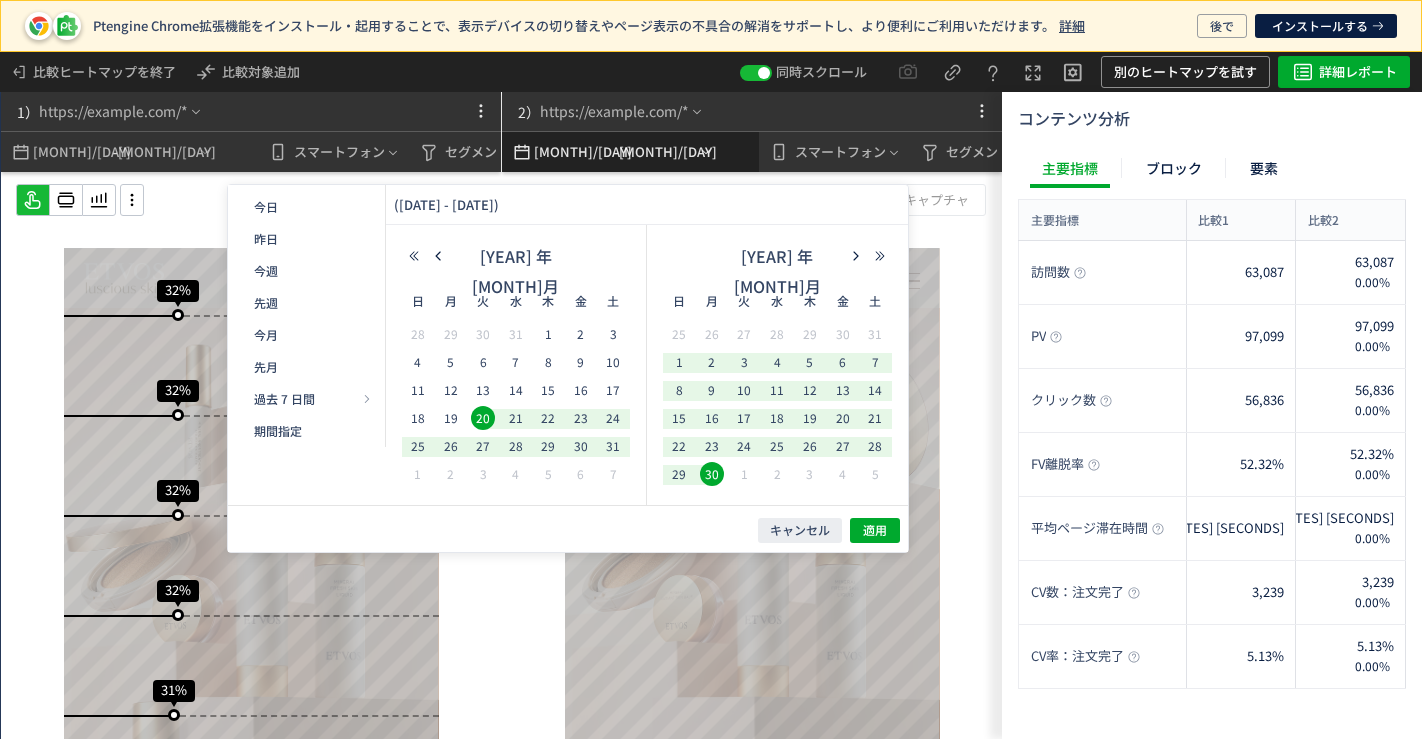 scroll, scrollTop: 0, scrollLeft: 0, axis: both 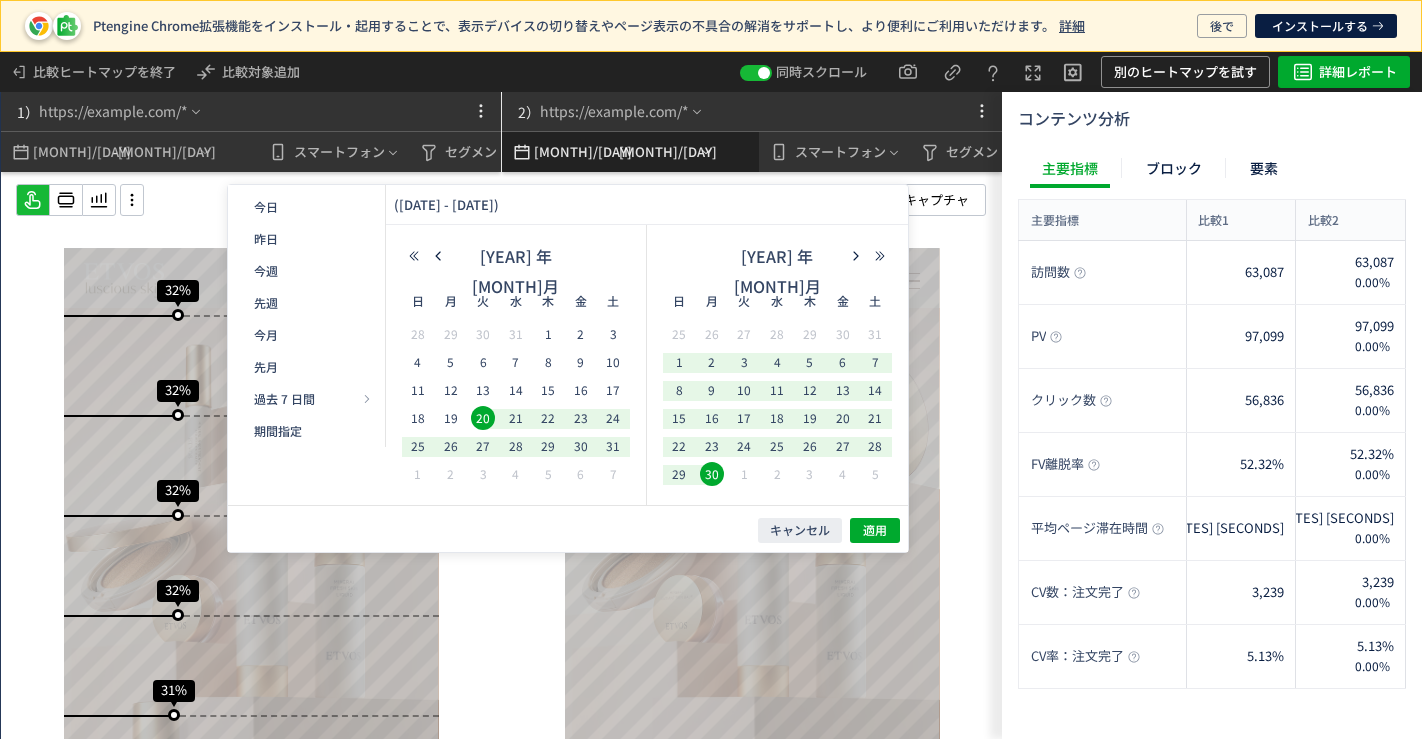 click on "[MONTH]/[DAY]" at bounding box center [574, 152] 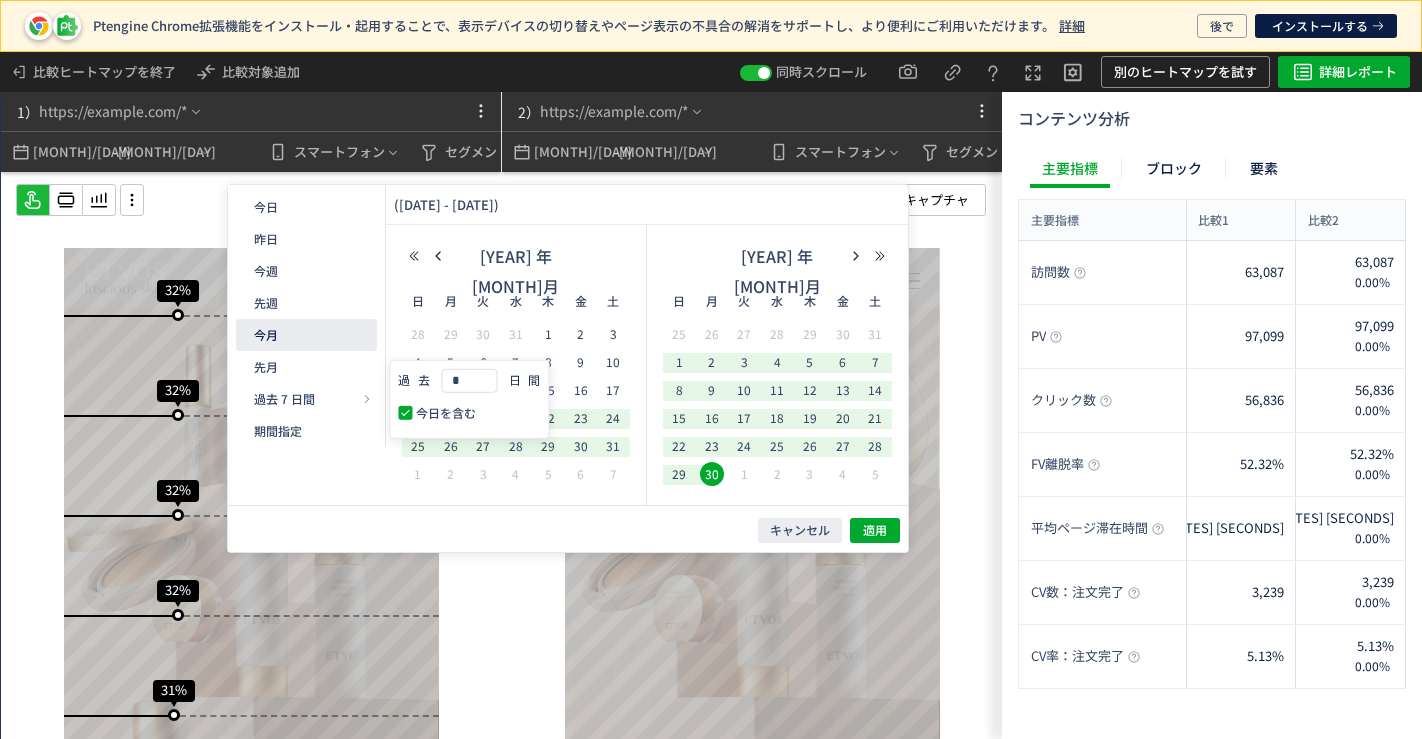 click on "今月" at bounding box center (306, 335) 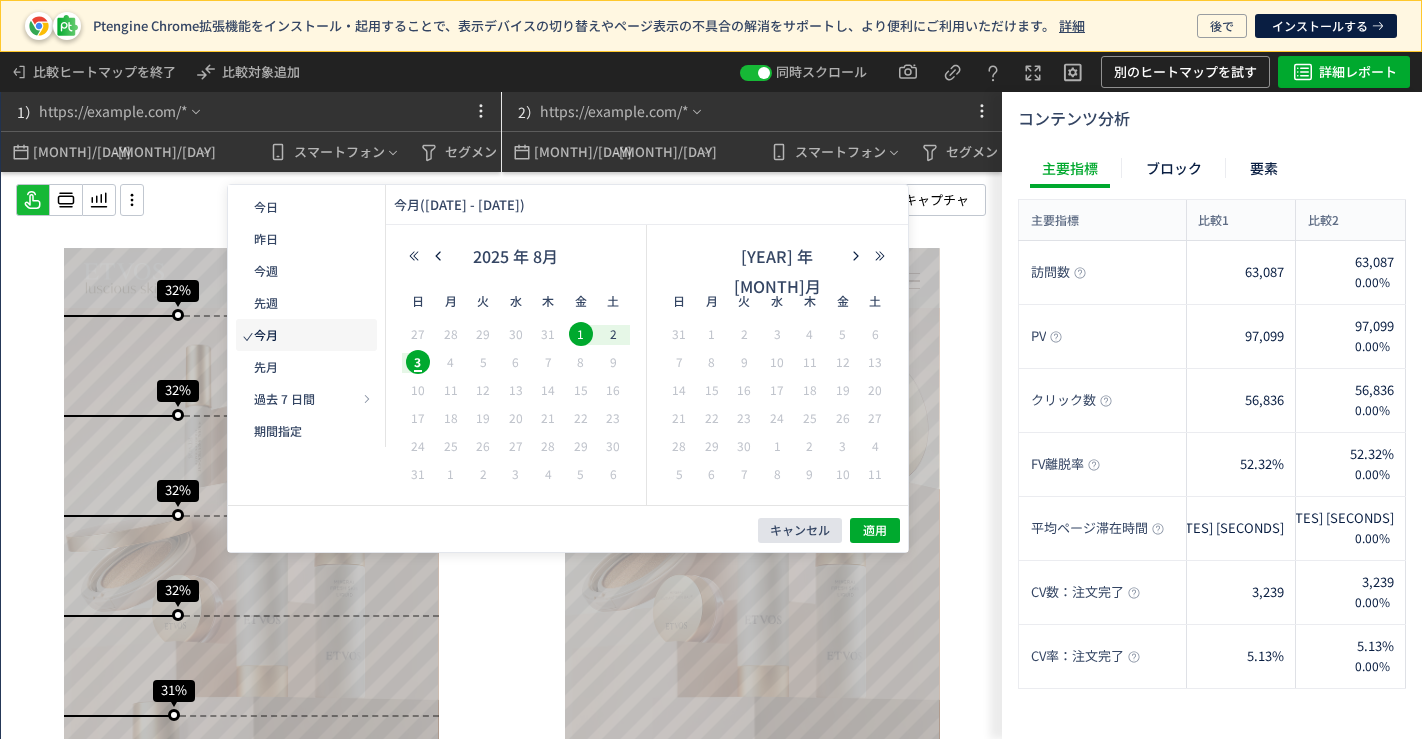 click on "キャンセル" at bounding box center [800, 530] 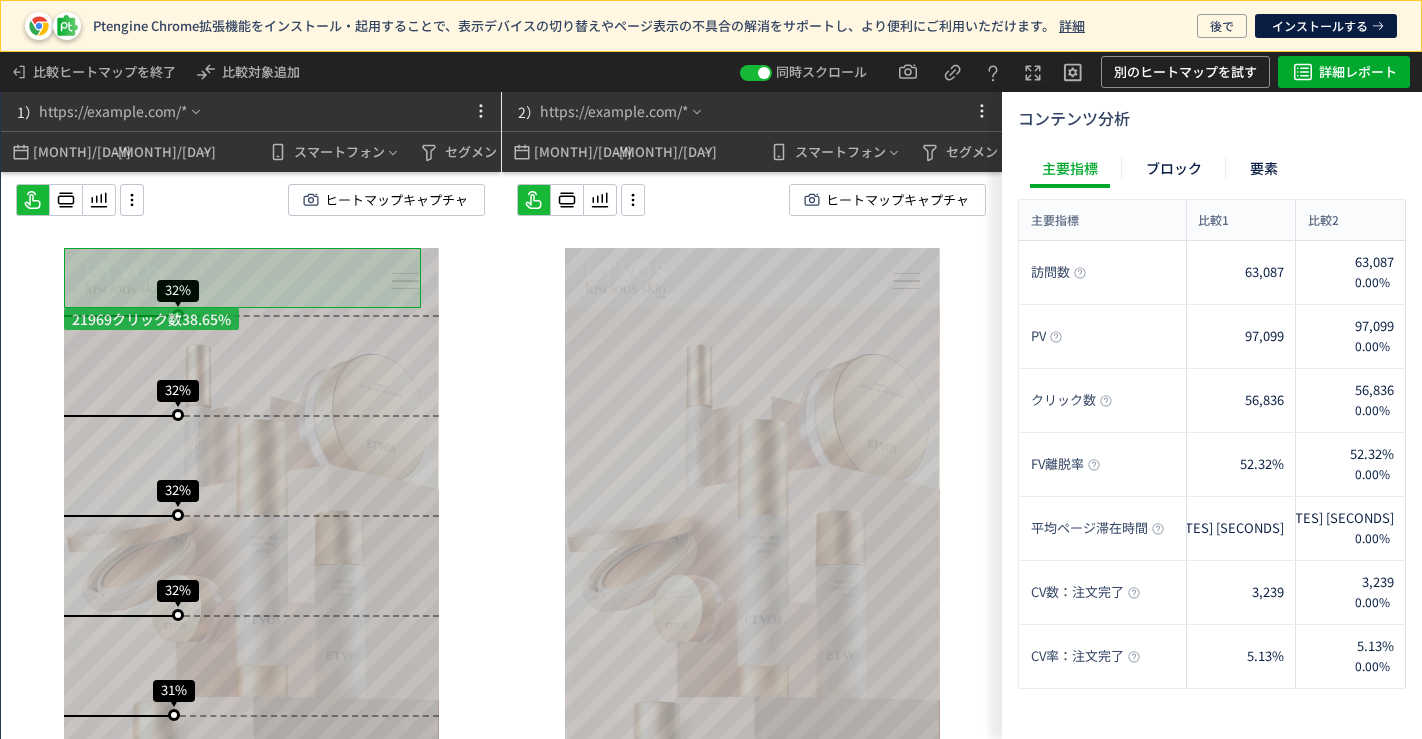 scroll, scrollTop: 3888, scrollLeft: 0, axis: vertical 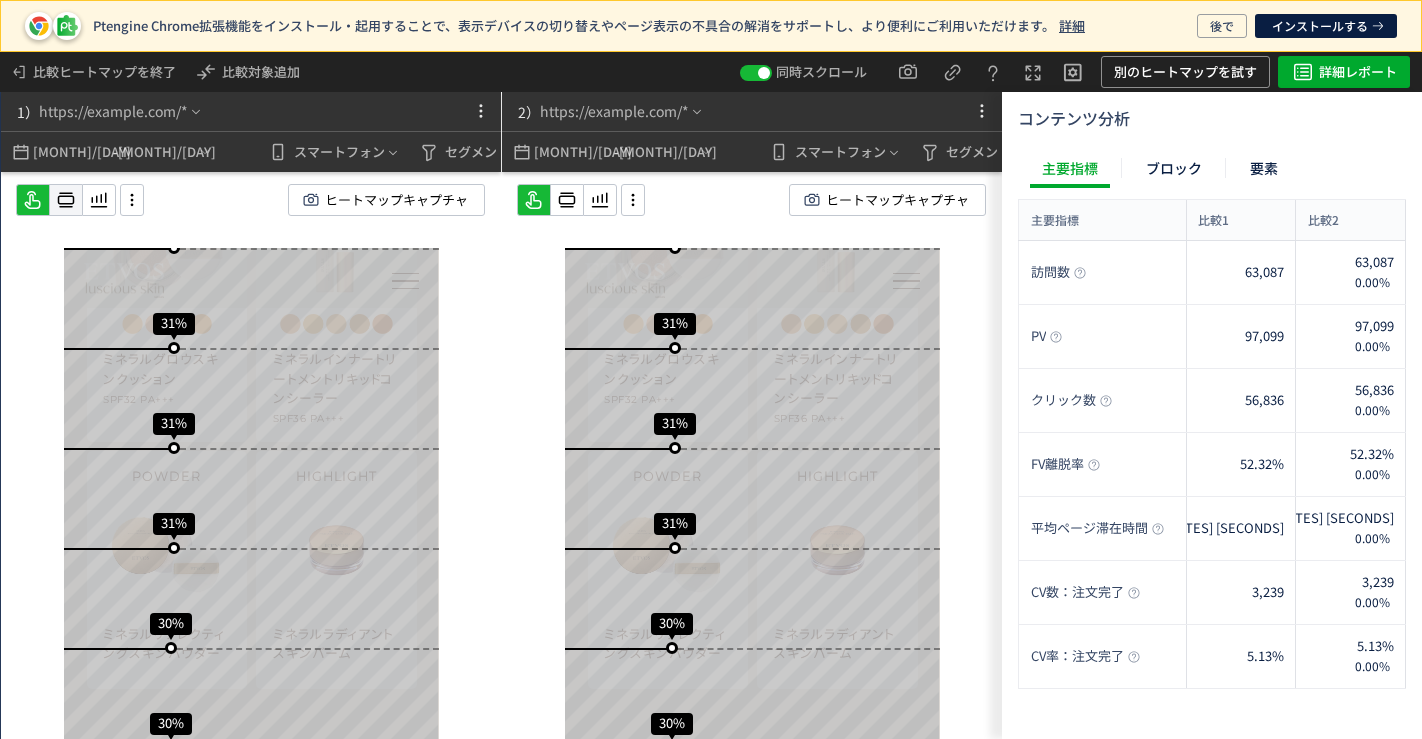 drag, startPoint x: 56, startPoint y: 195, endPoint x: 83, endPoint y: 220, distance: 36.796738 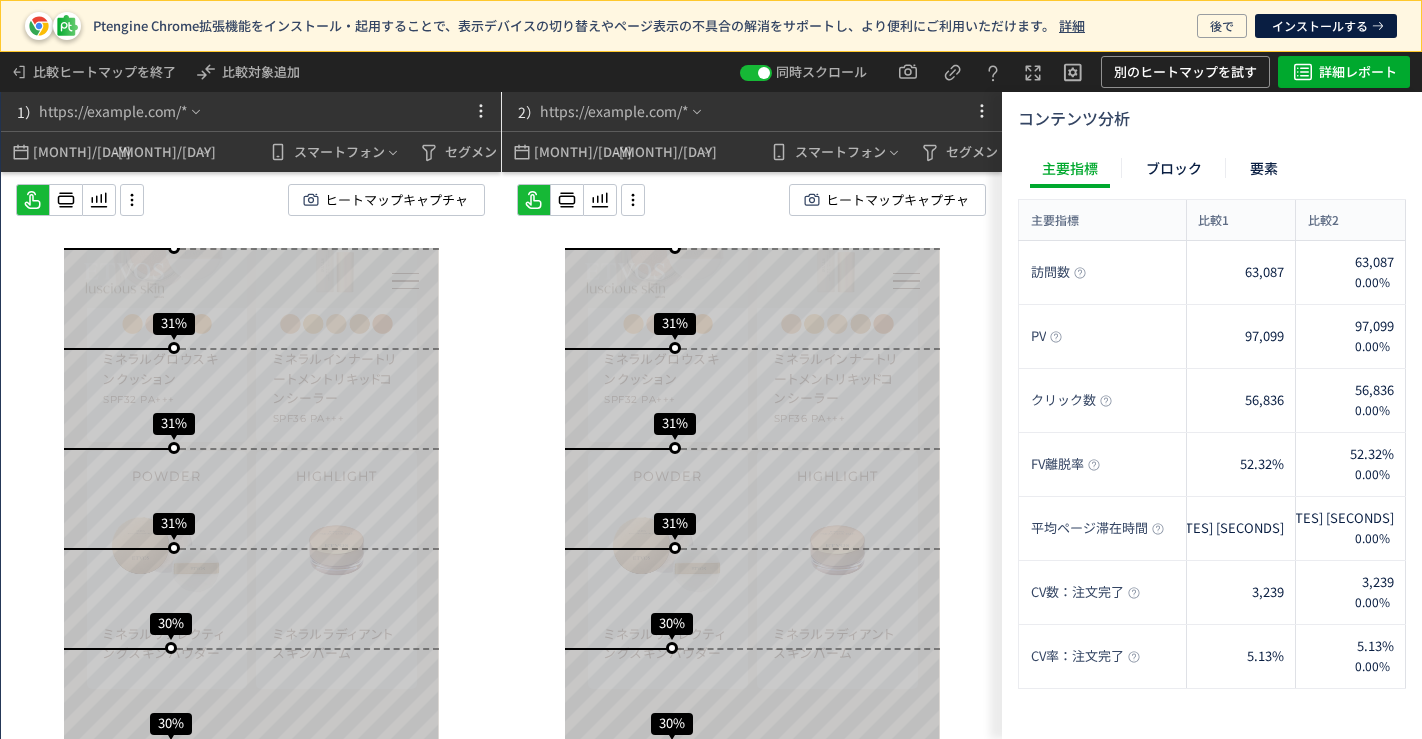 click 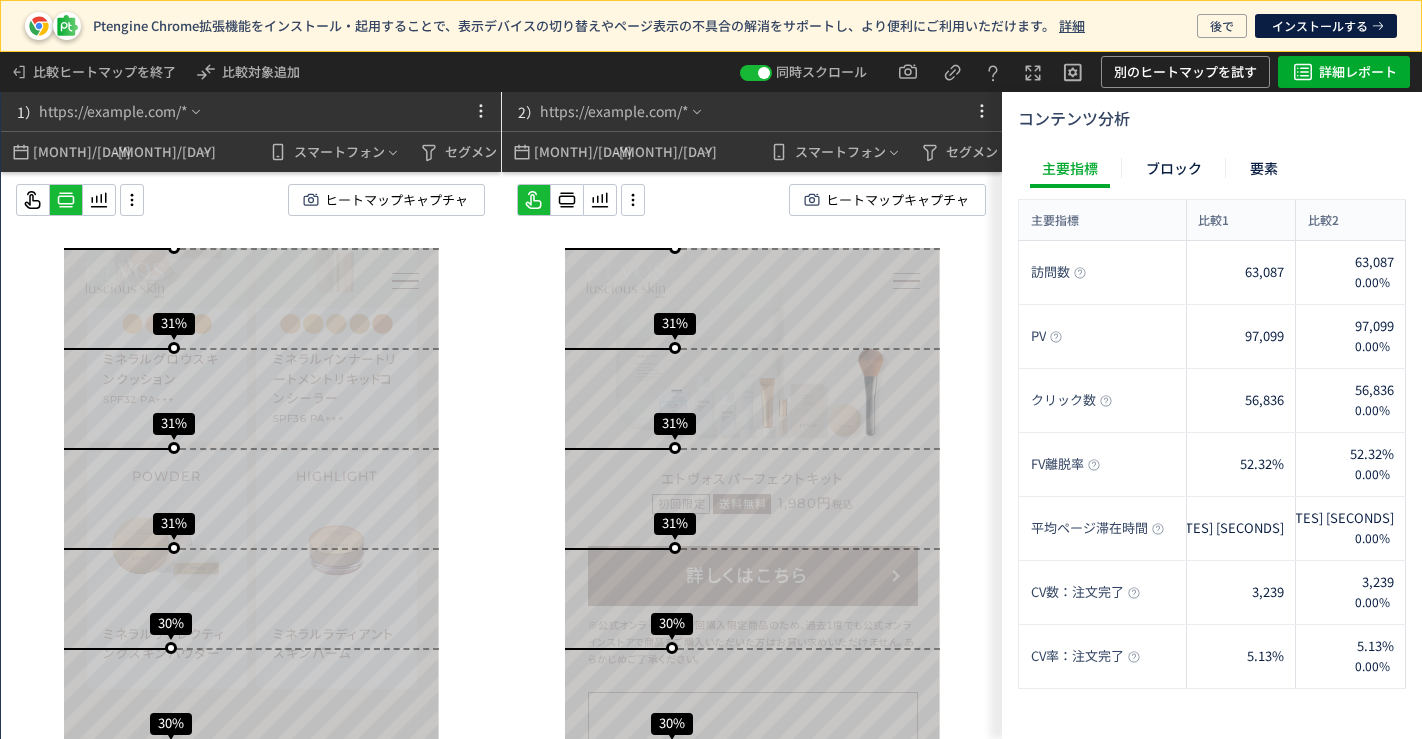 scroll, scrollTop: 4733, scrollLeft: 0, axis: vertical 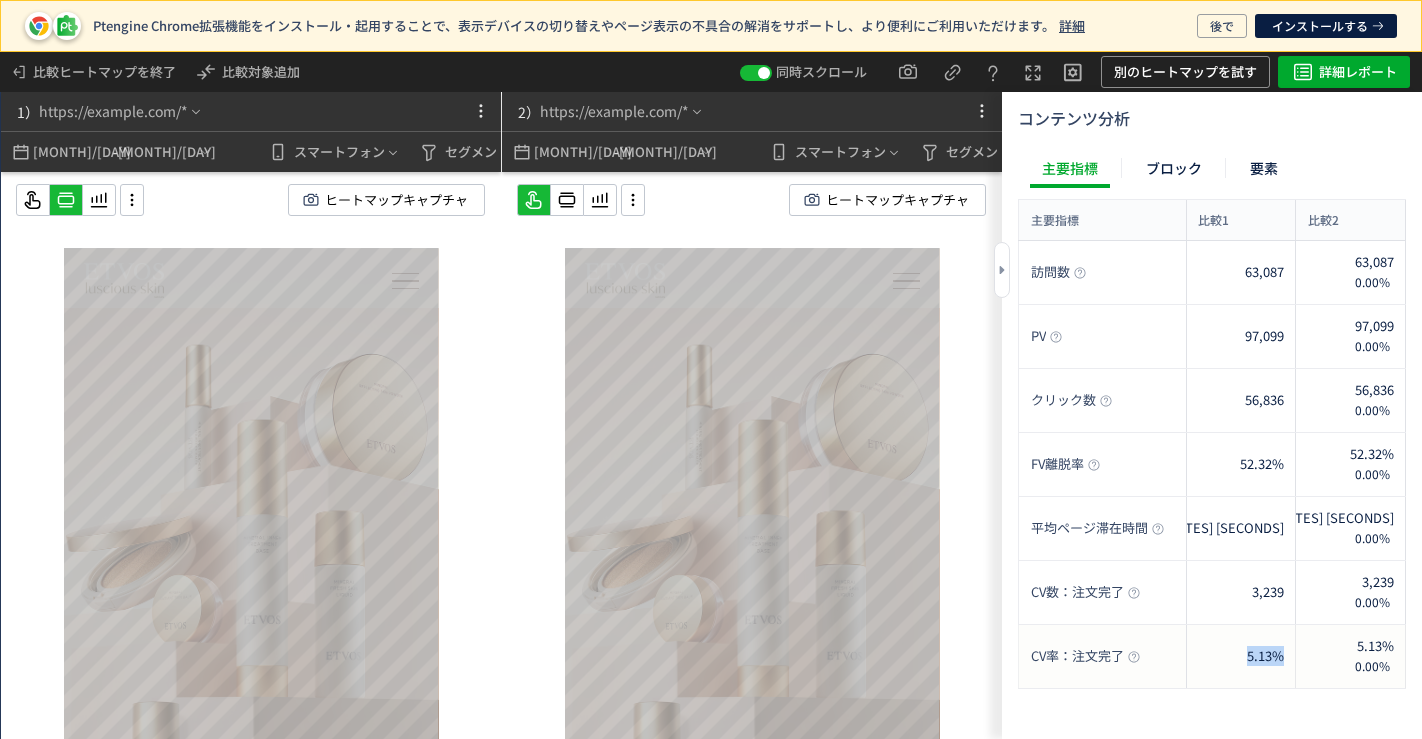 drag, startPoint x: 1239, startPoint y: 654, endPoint x: 1288, endPoint y: 653, distance: 49.010204 